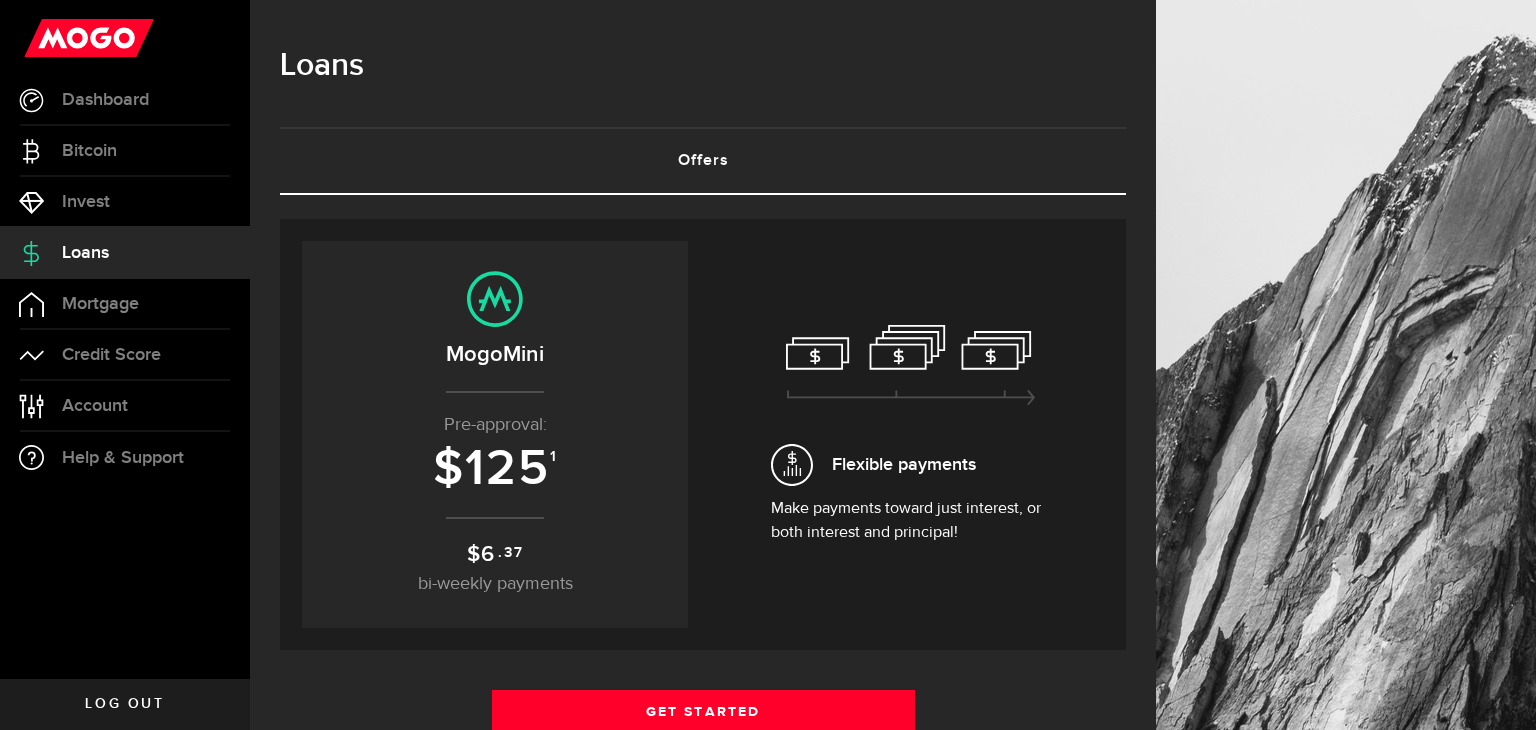 scroll, scrollTop: 0, scrollLeft: 0, axis: both 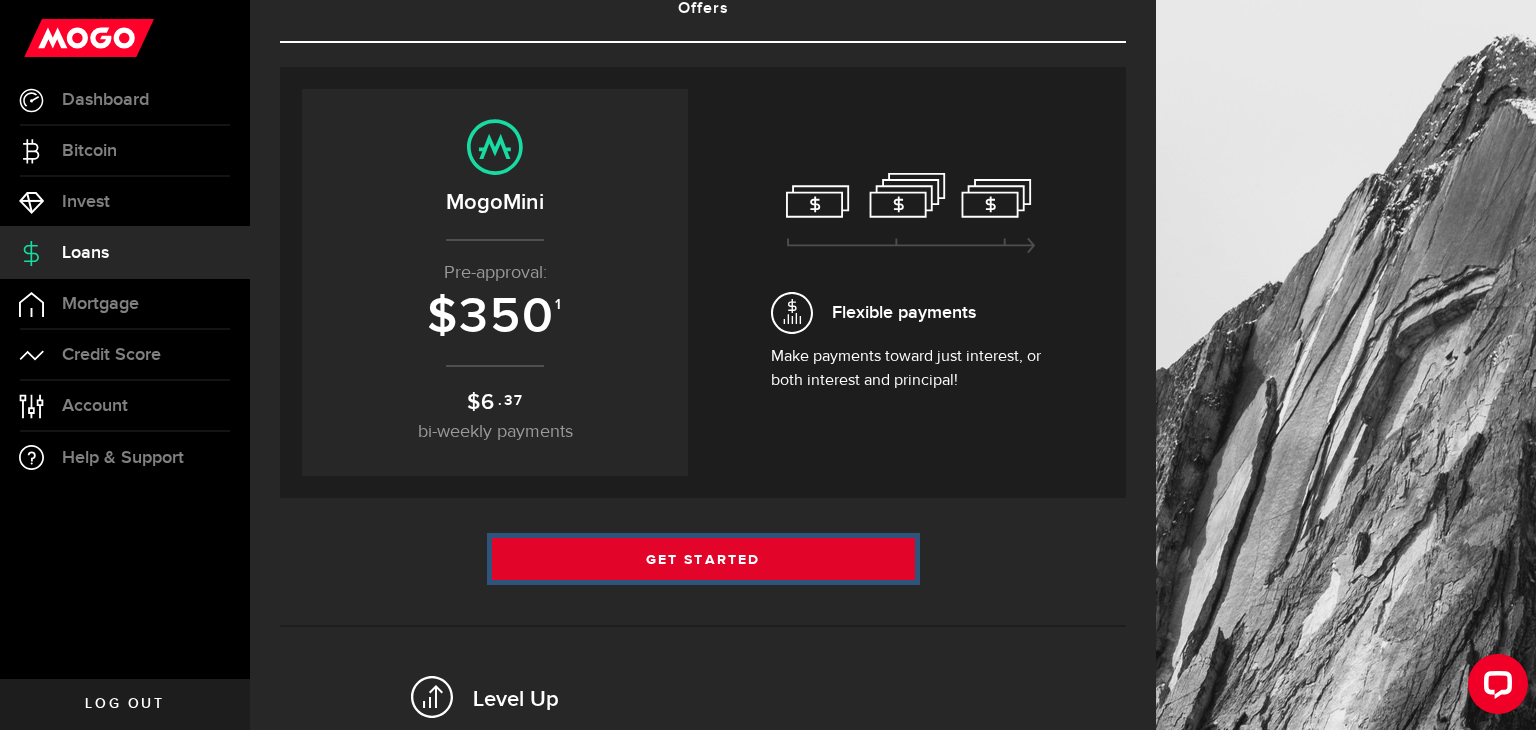 click on "Get Started" at bounding box center (703, 559) 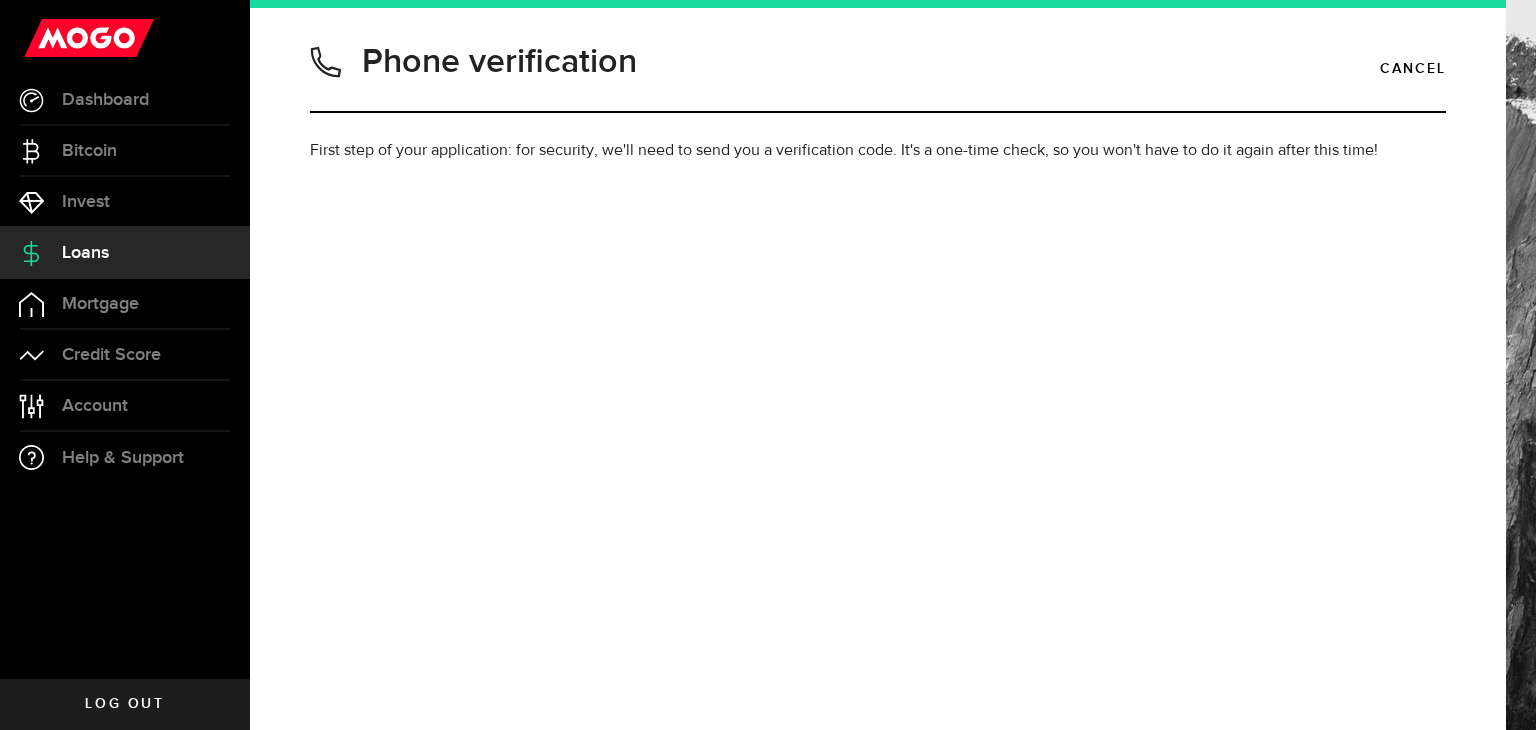 scroll, scrollTop: 0, scrollLeft: 0, axis: both 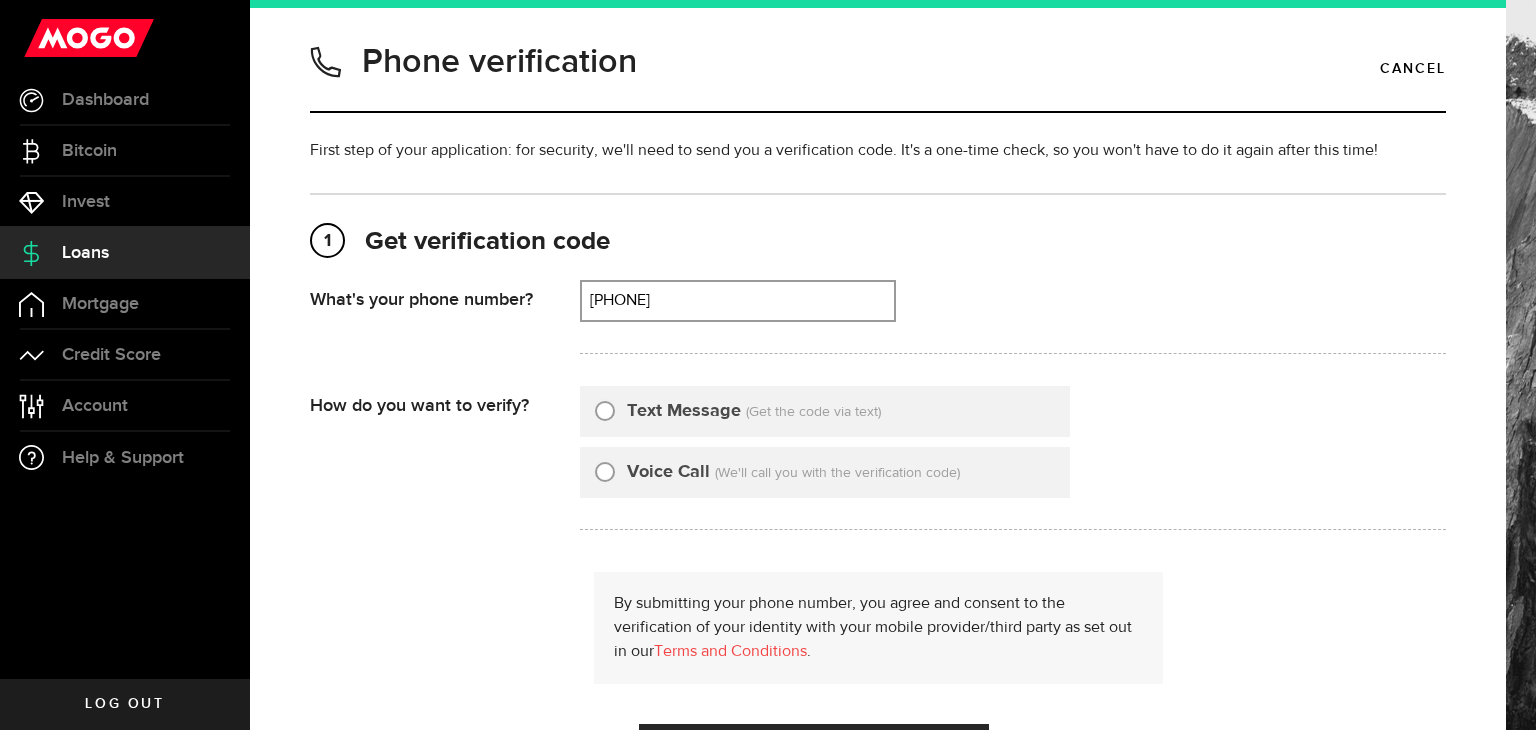 click at bounding box center (605, 411) 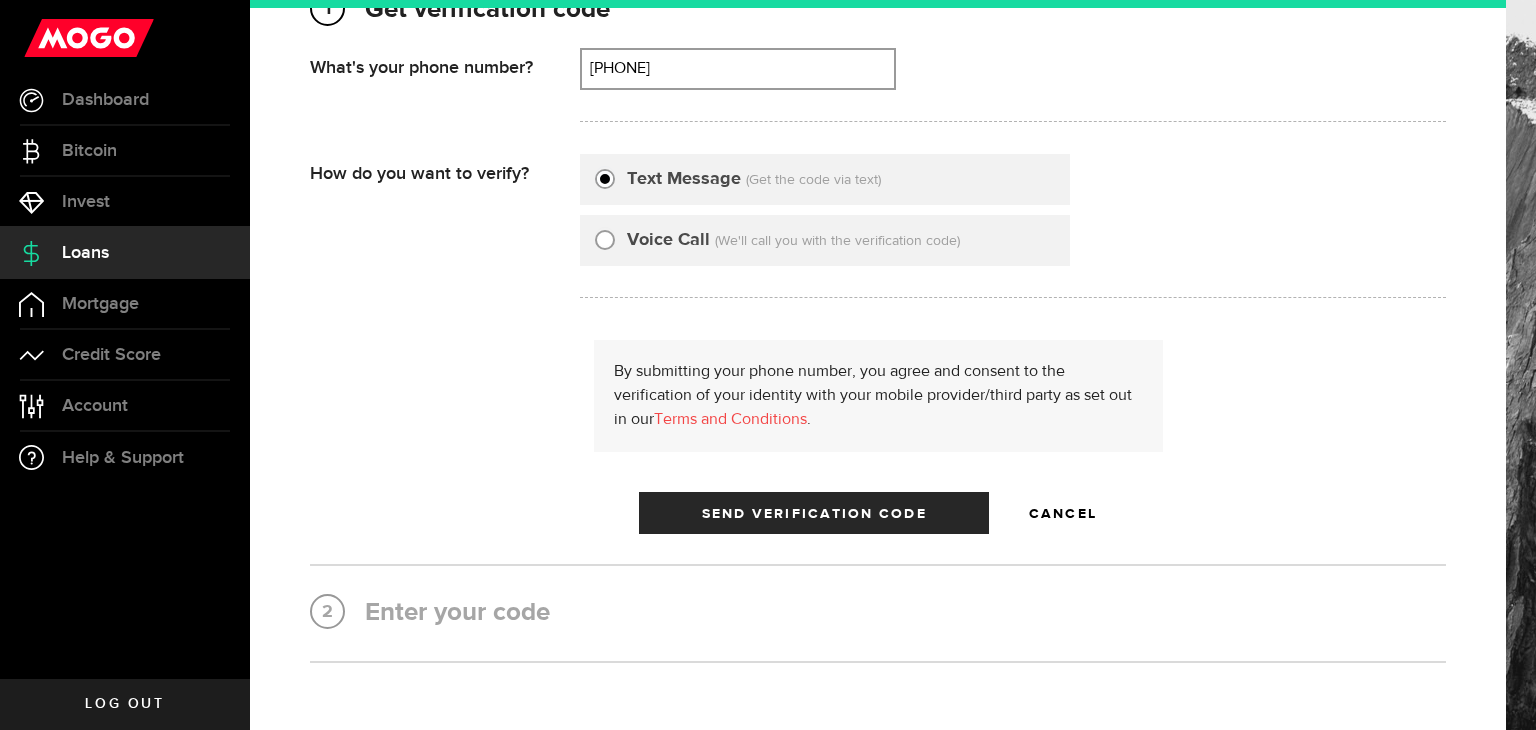 scroll, scrollTop: 235, scrollLeft: 0, axis: vertical 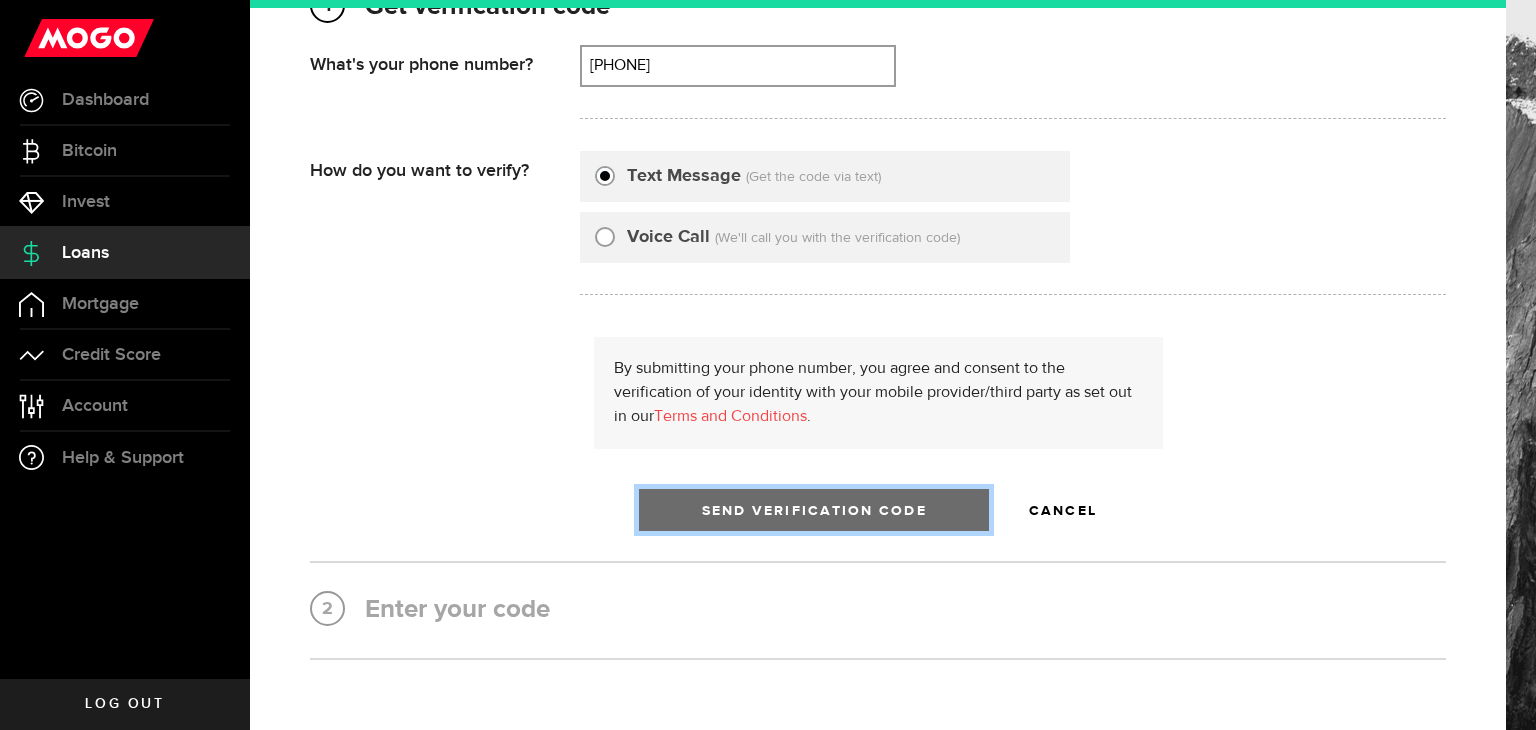 click at bounding box center (814, 515) 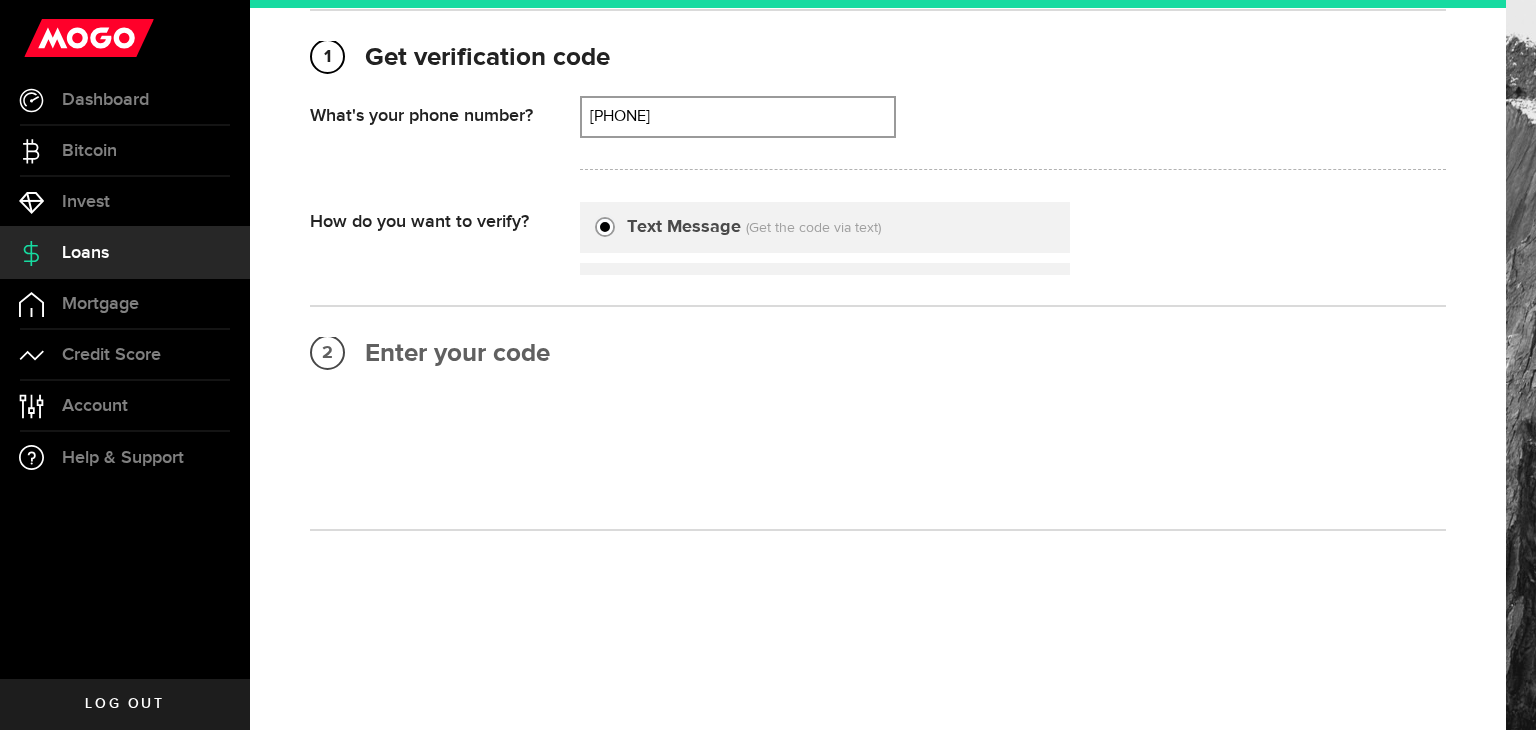 scroll, scrollTop: 0, scrollLeft: 0, axis: both 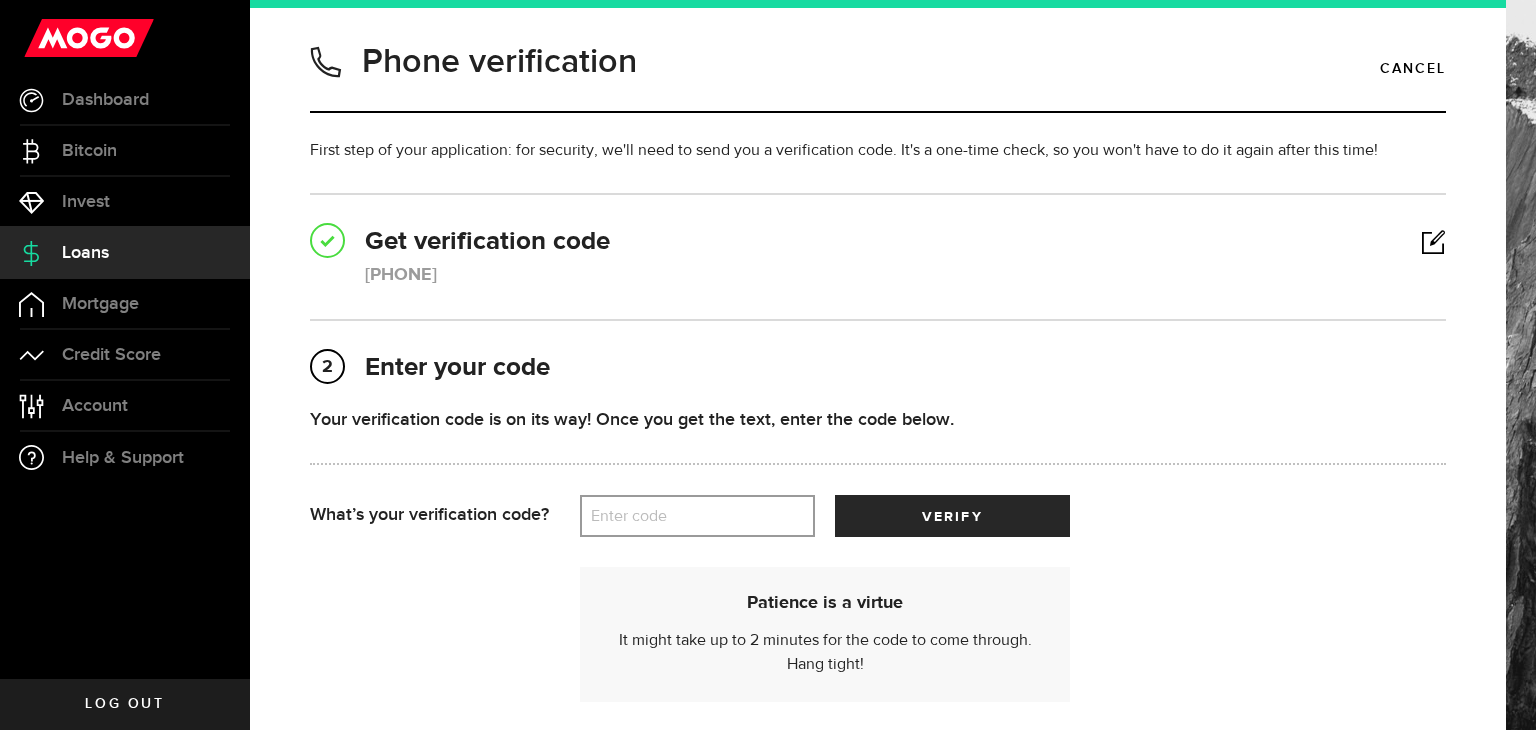 click on "Enter code" at bounding box center [697, 516] 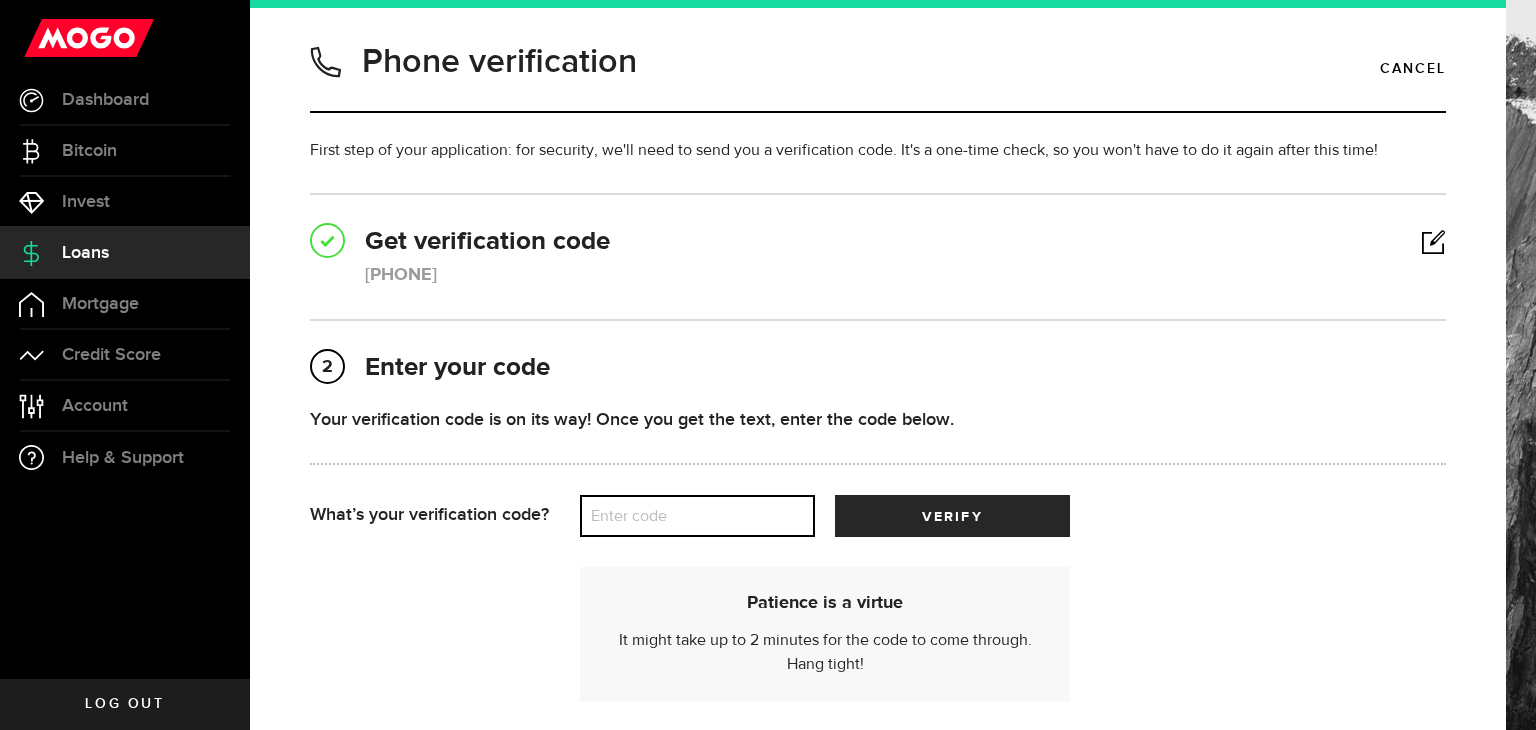 click on "Enter code" at bounding box center (697, 516) 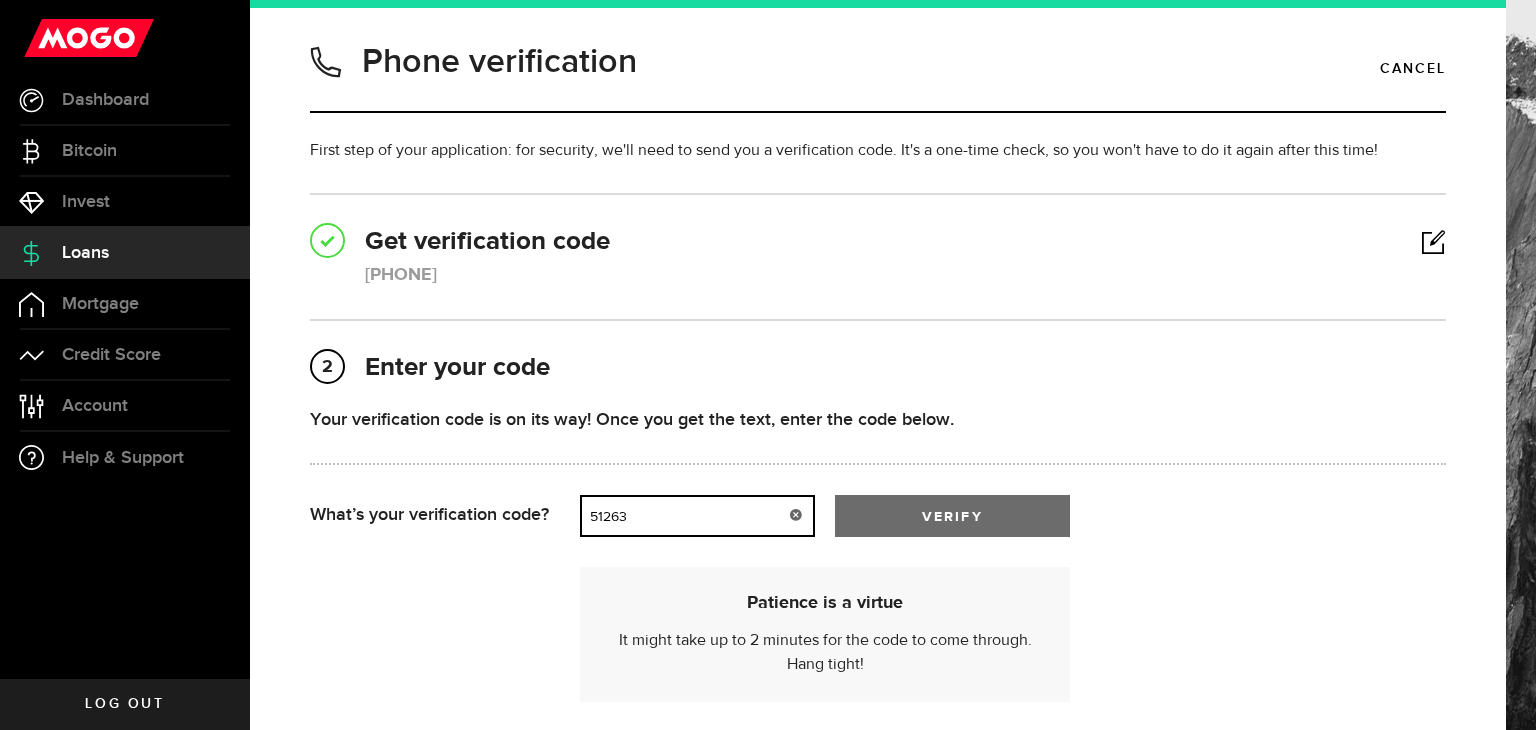type on "51263" 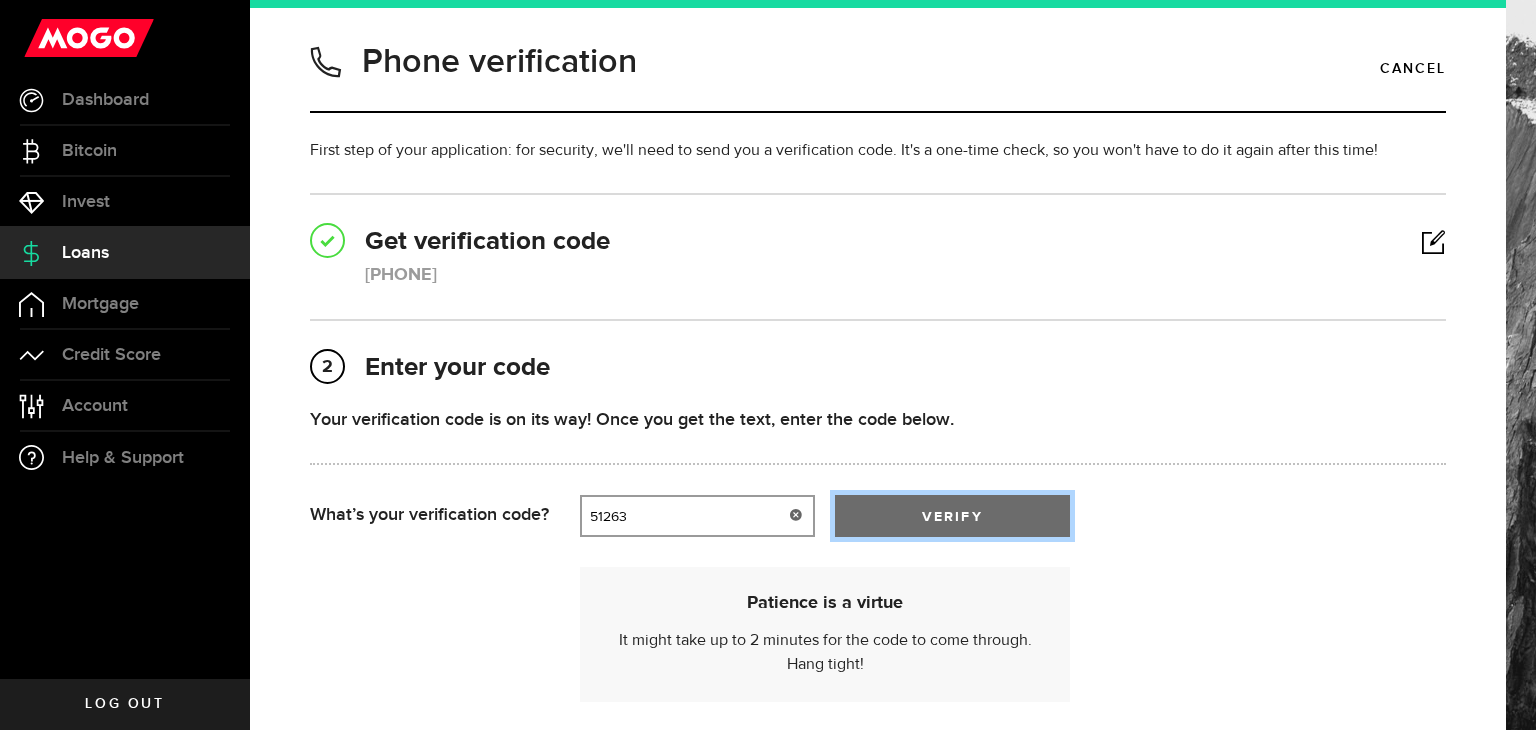 click on "verify" at bounding box center [952, 517] 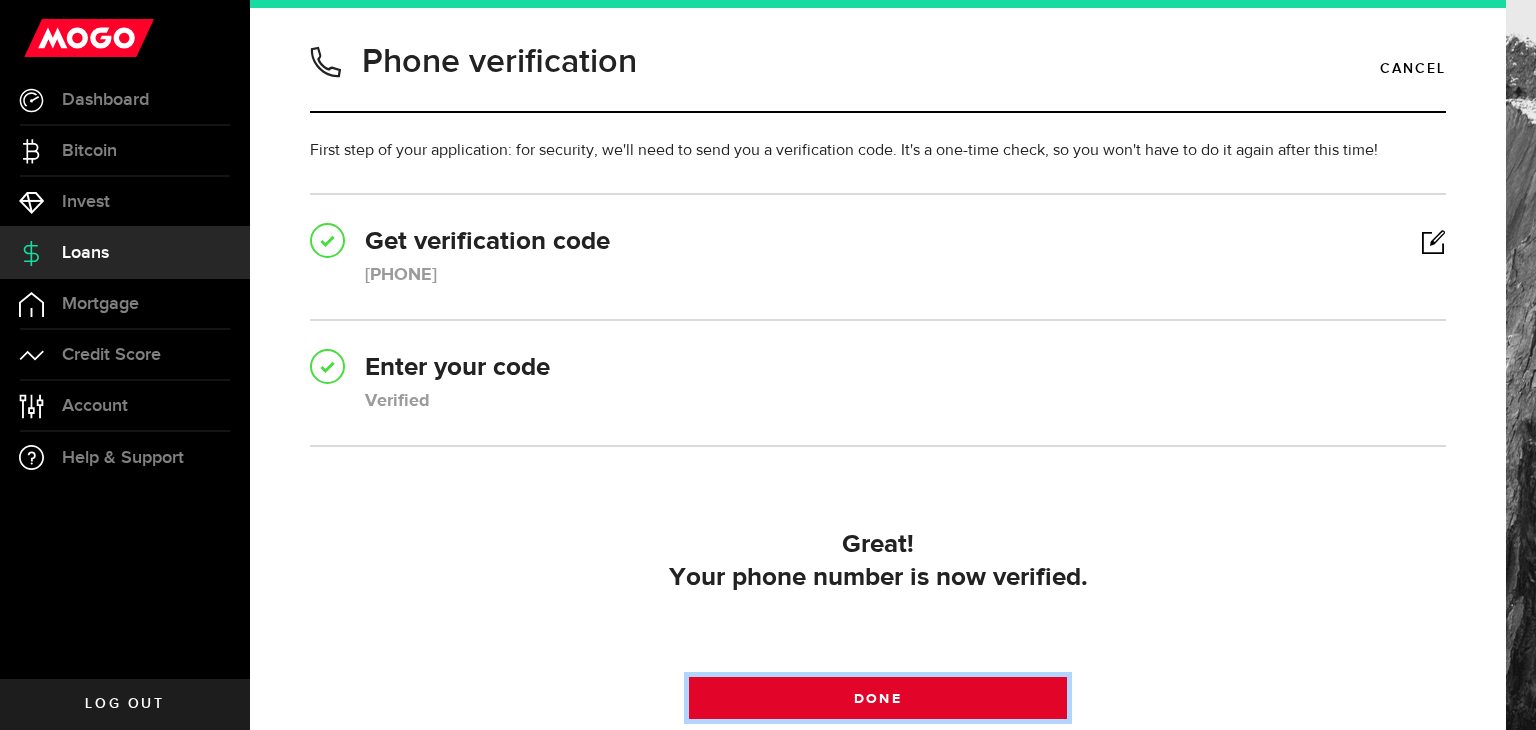 click on "Done" at bounding box center [878, 698] 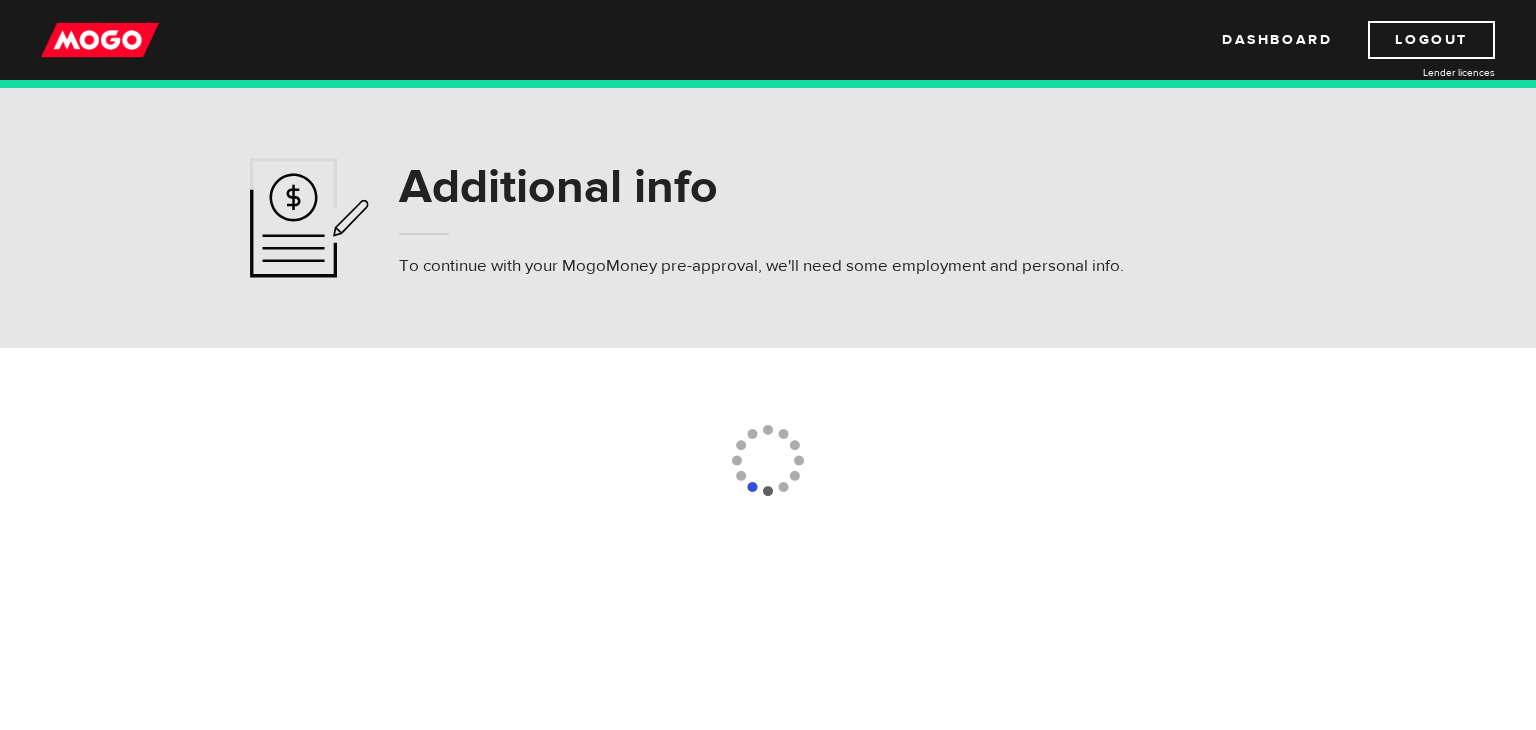 scroll, scrollTop: 0, scrollLeft: 0, axis: both 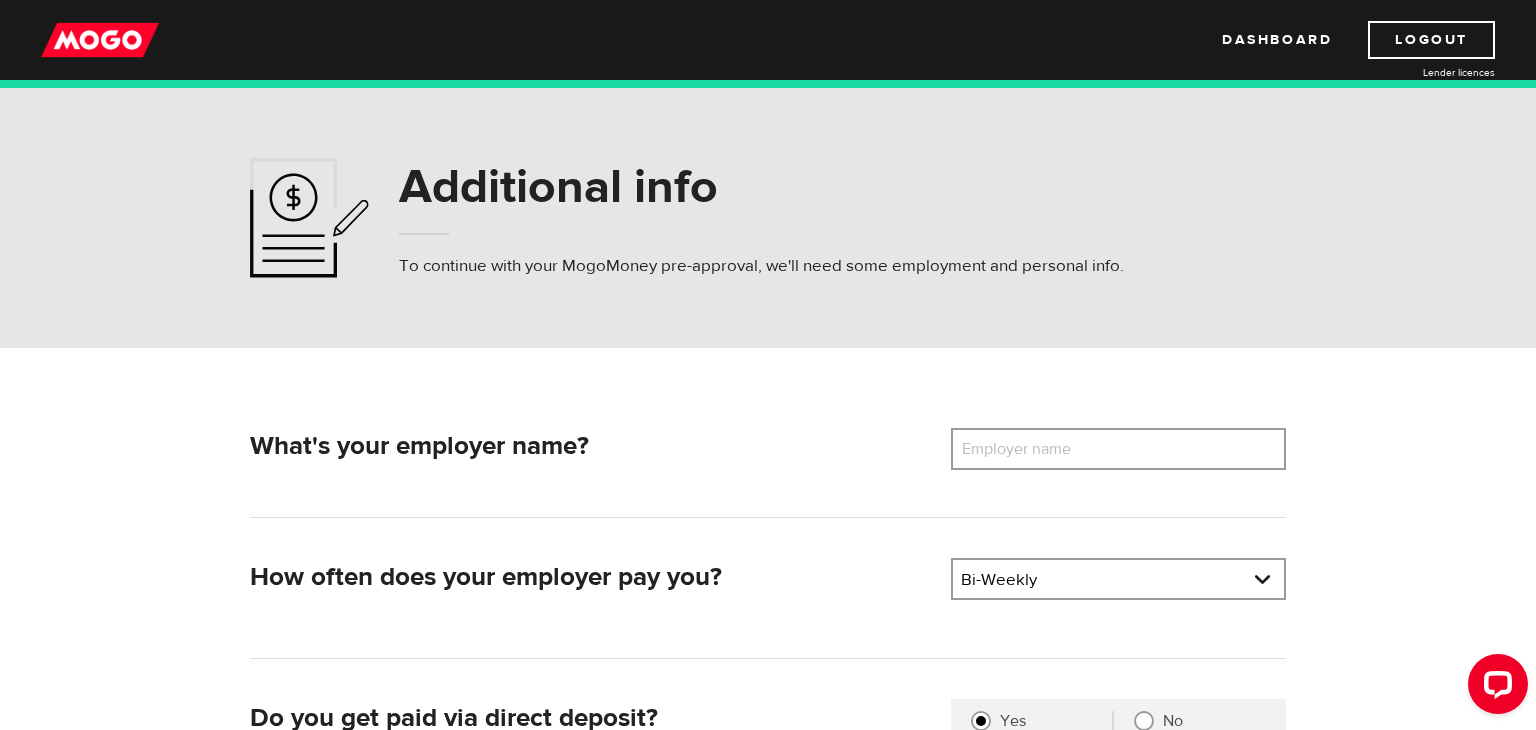 click on "Employer name" at bounding box center [1031, 449] 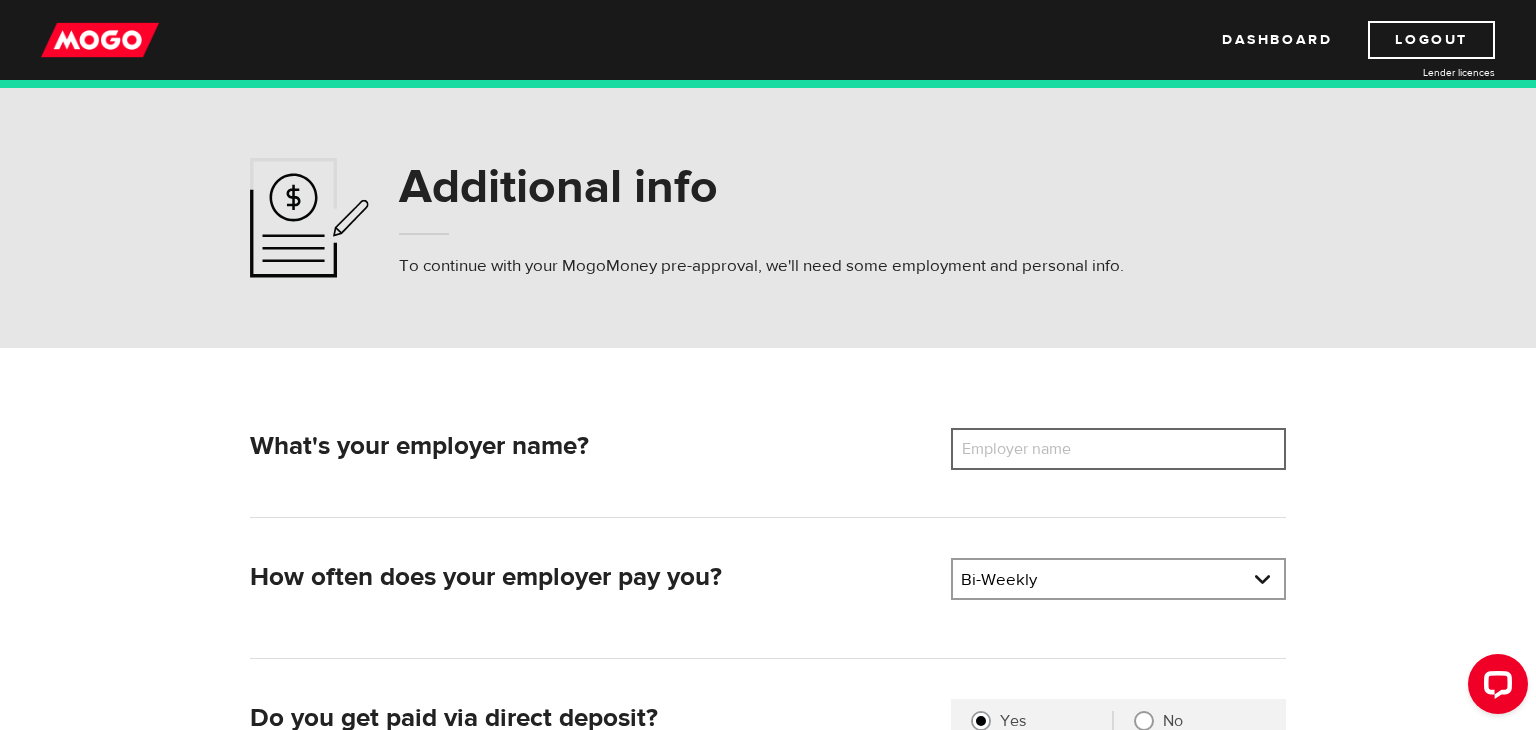 click on "Employer name" at bounding box center (1118, 449) 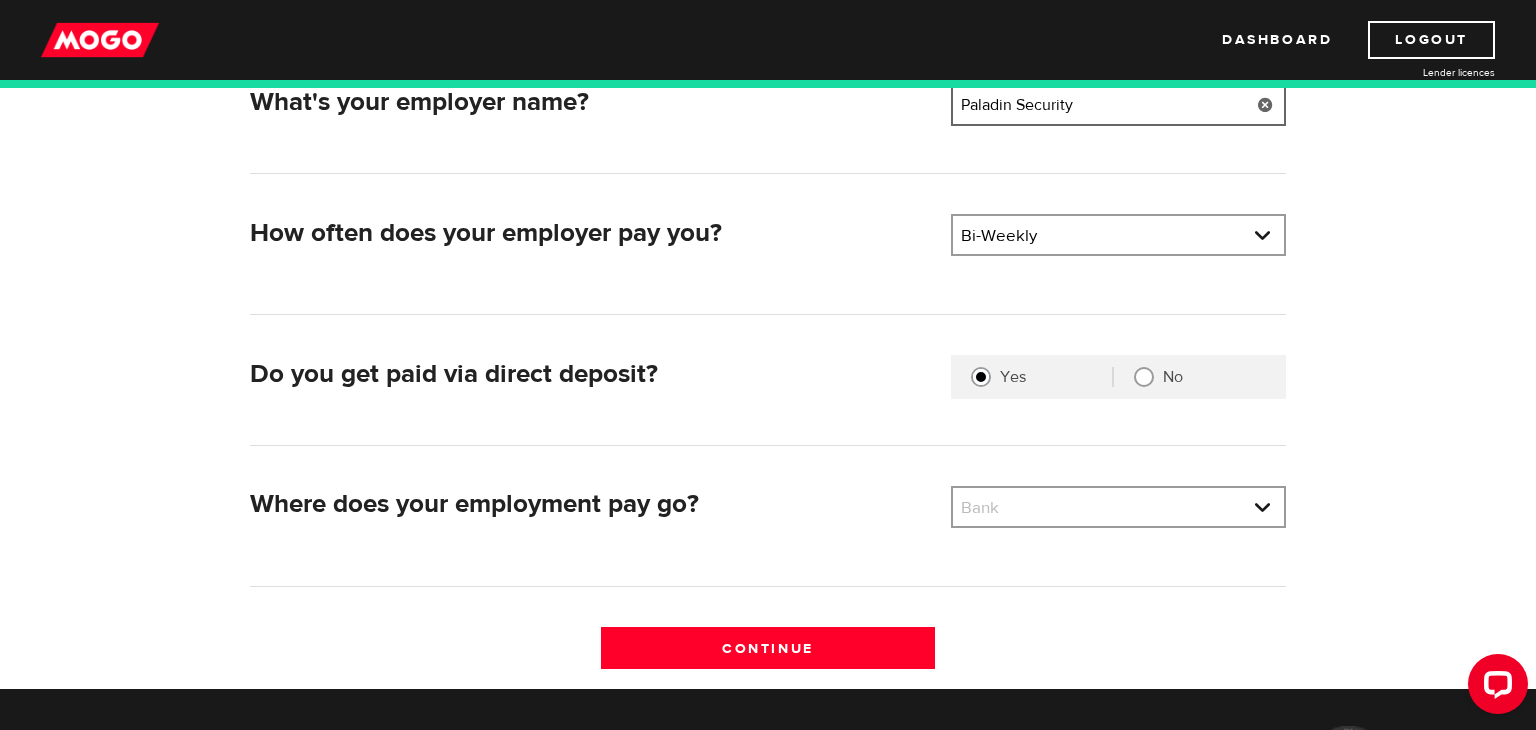 scroll, scrollTop: 361, scrollLeft: 0, axis: vertical 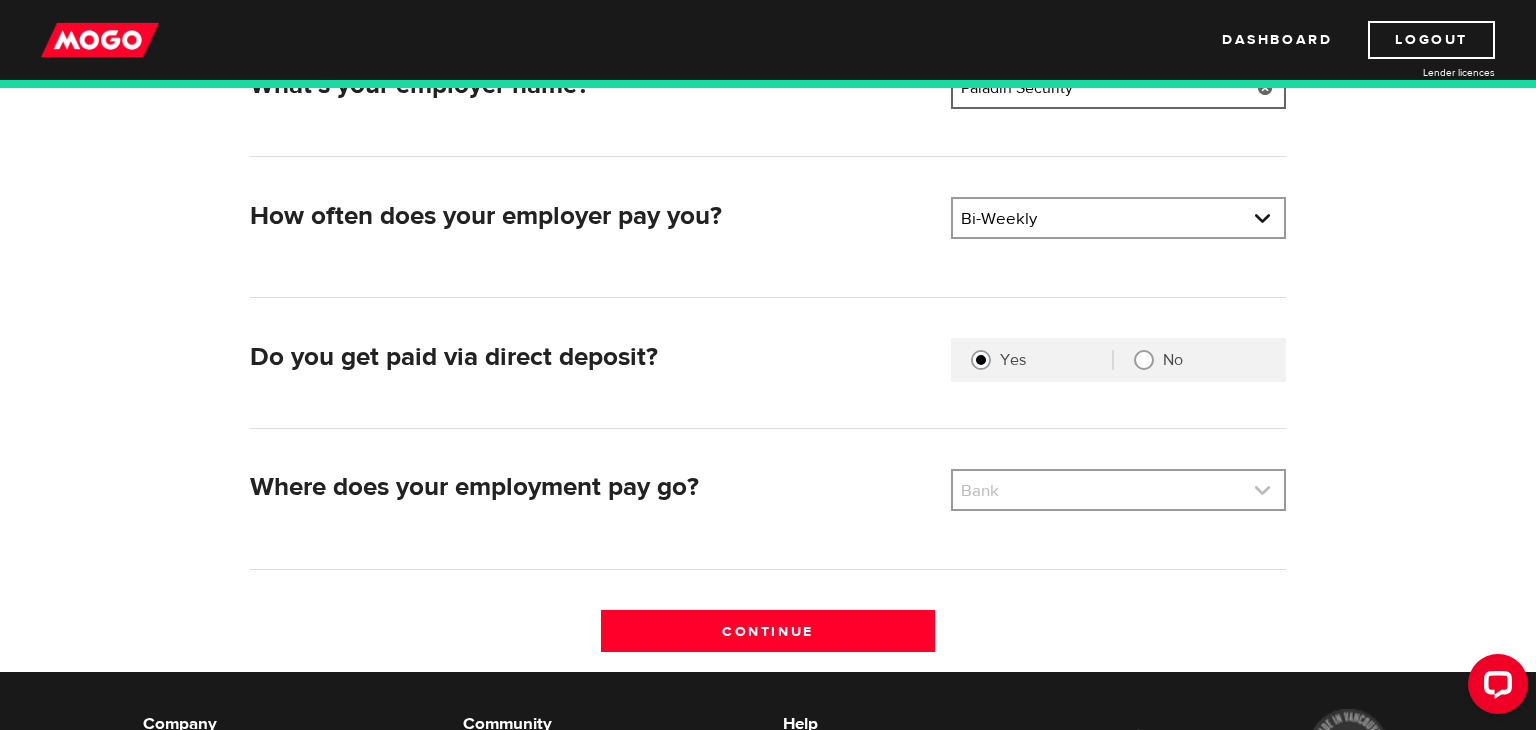 type on "Paladin Security" 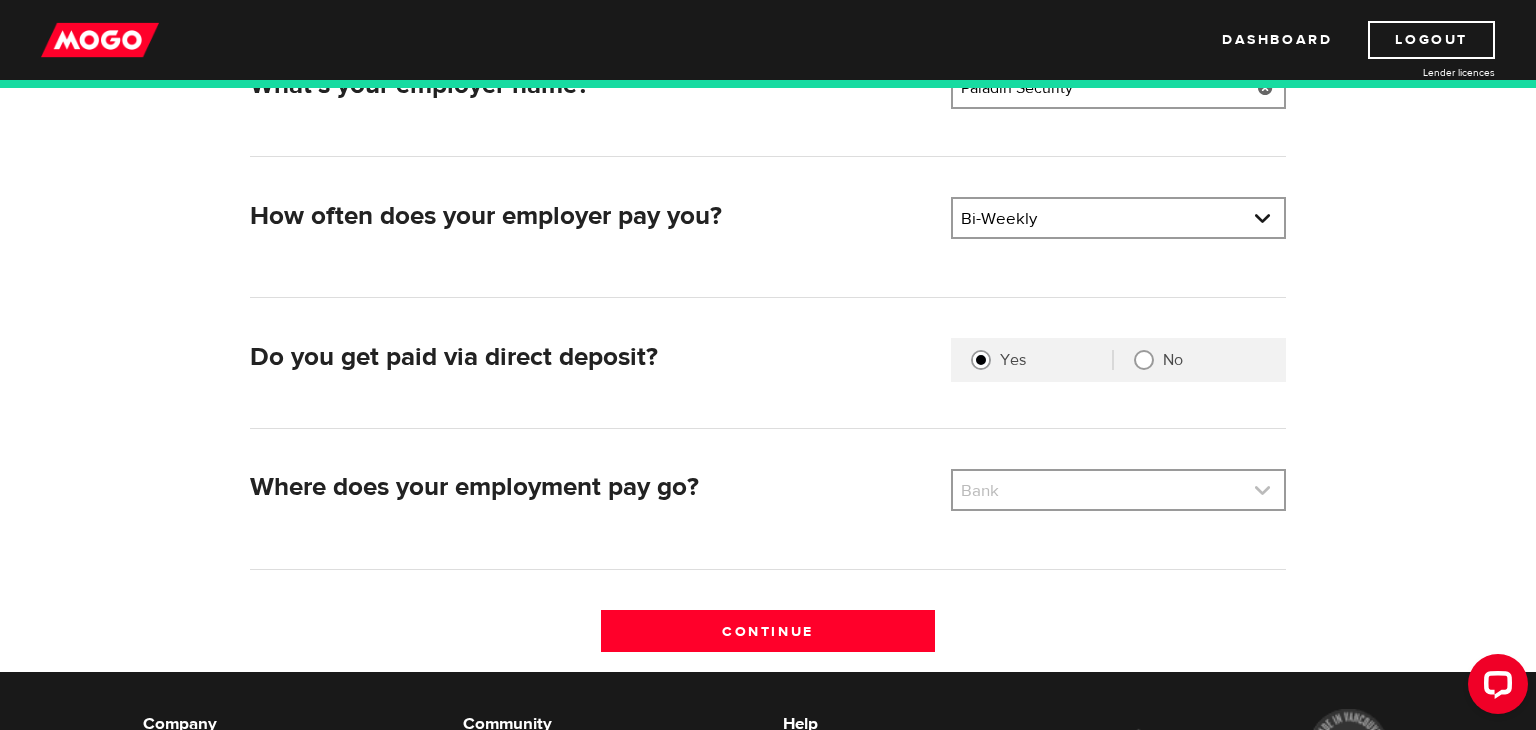 click at bounding box center [1118, 490] 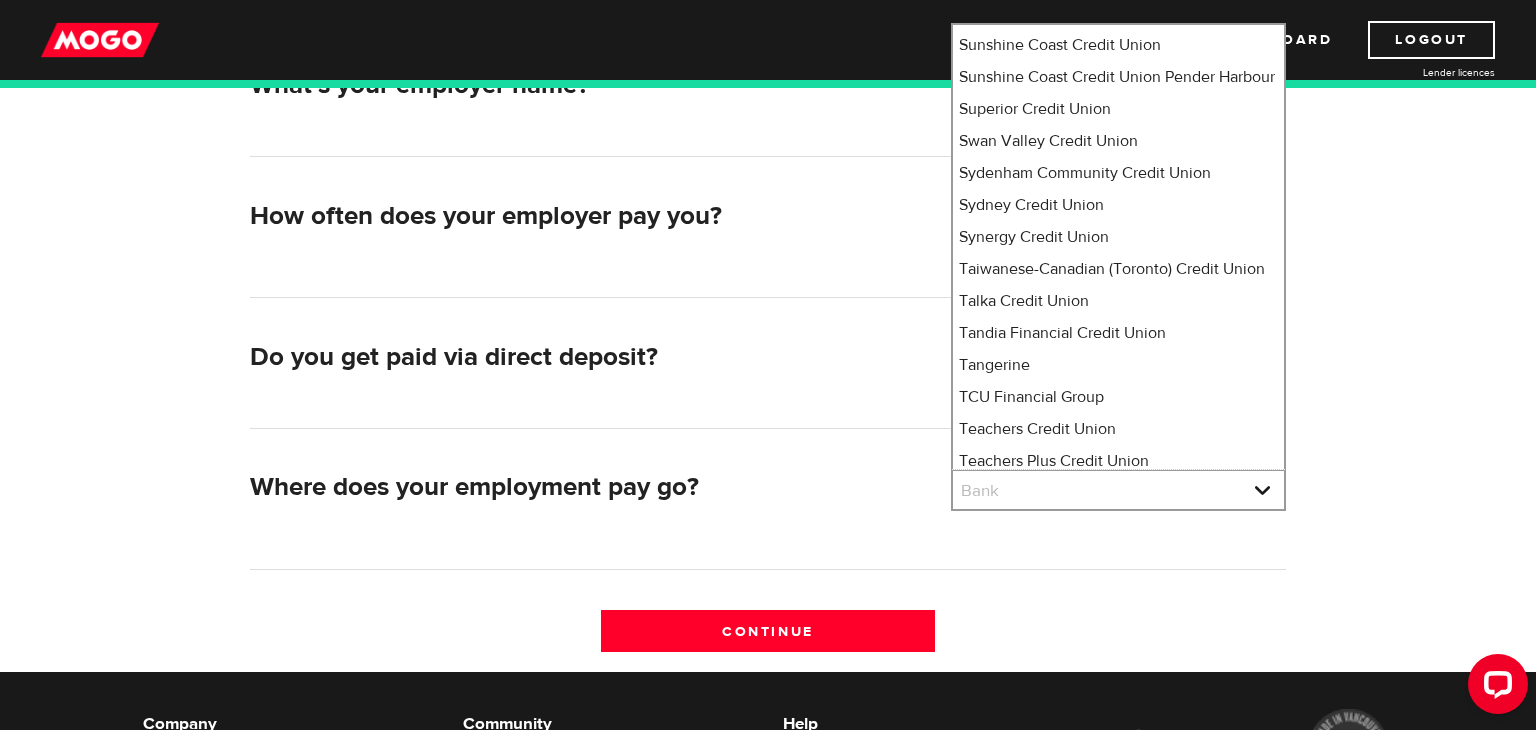 scroll, scrollTop: 14249, scrollLeft: 0, axis: vertical 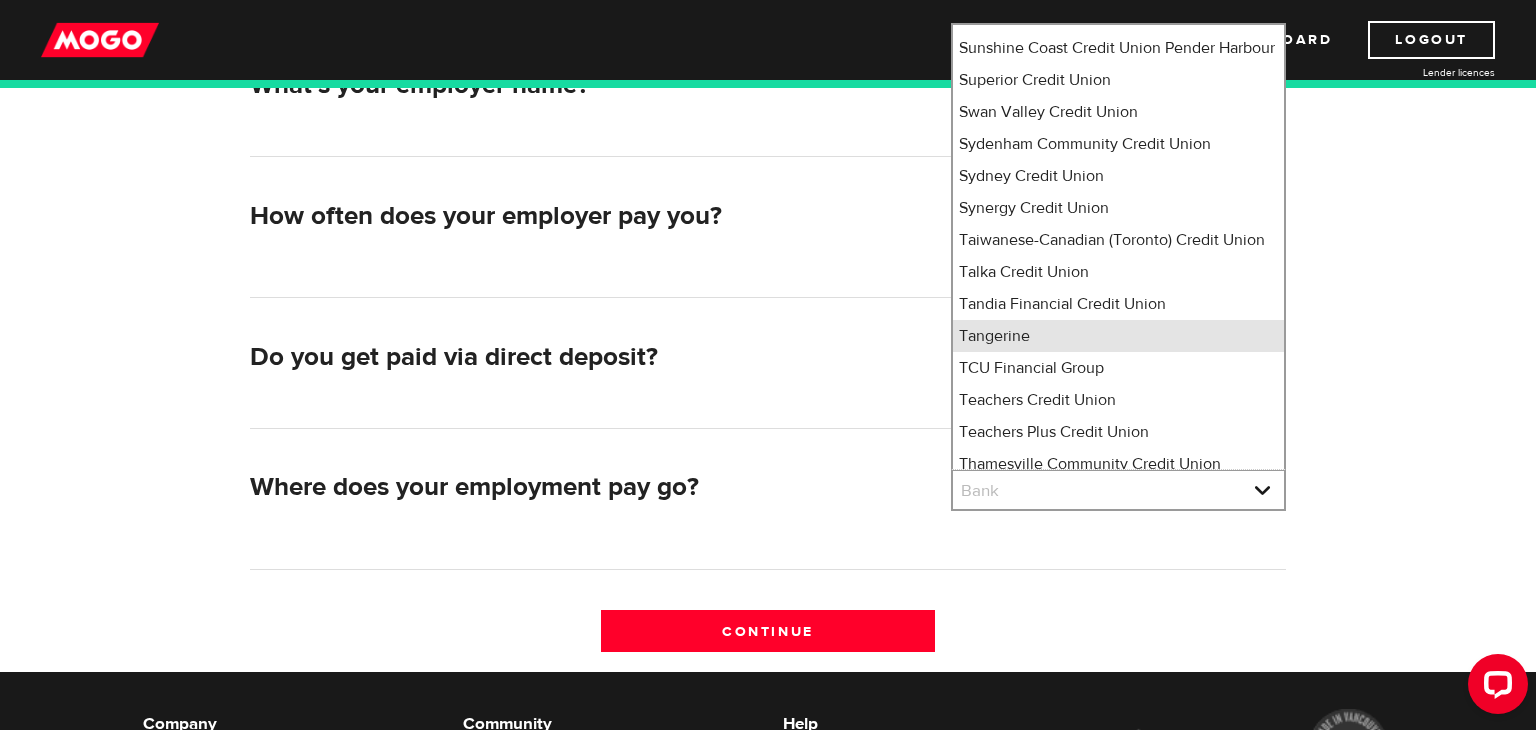 click on "Tangerine" at bounding box center (1118, 336) 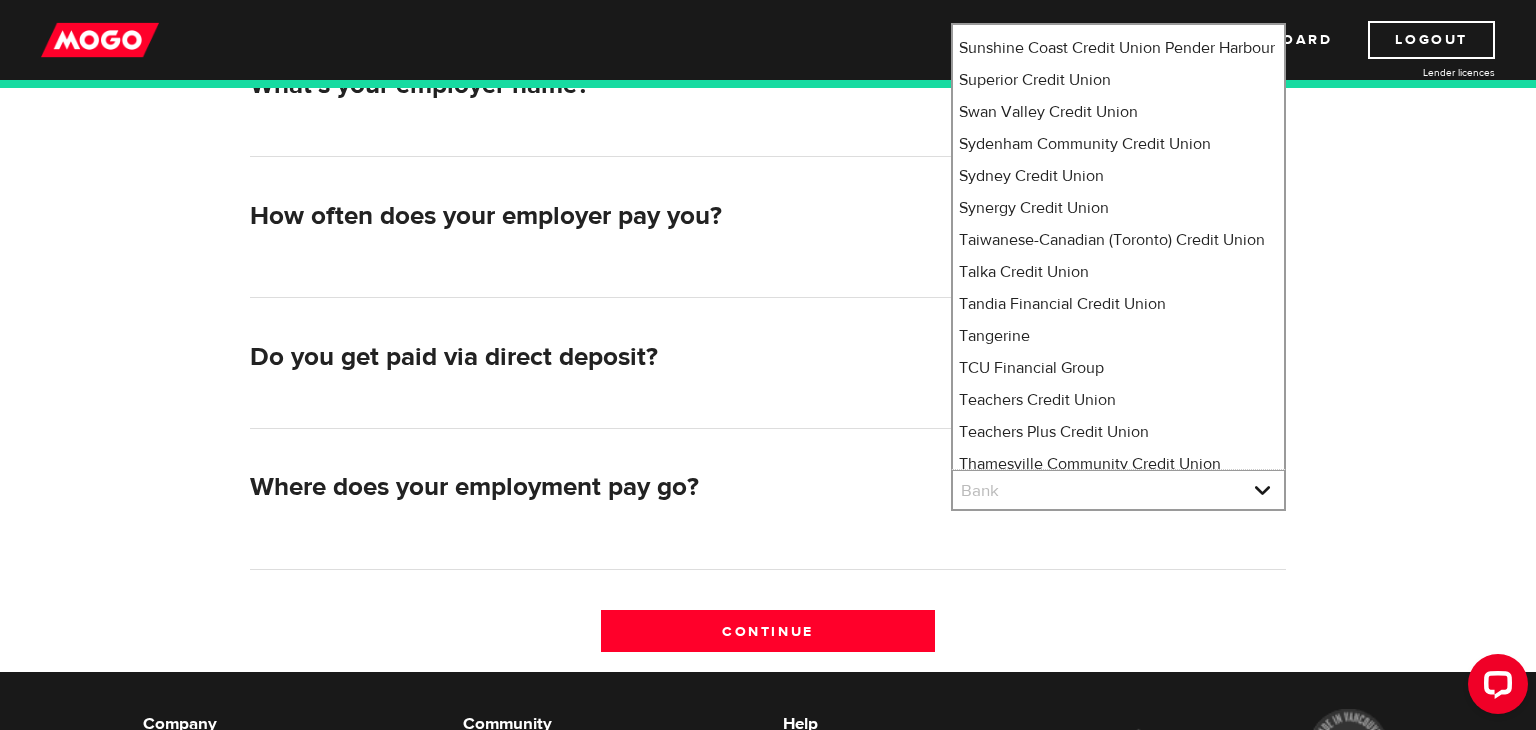 select on "235" 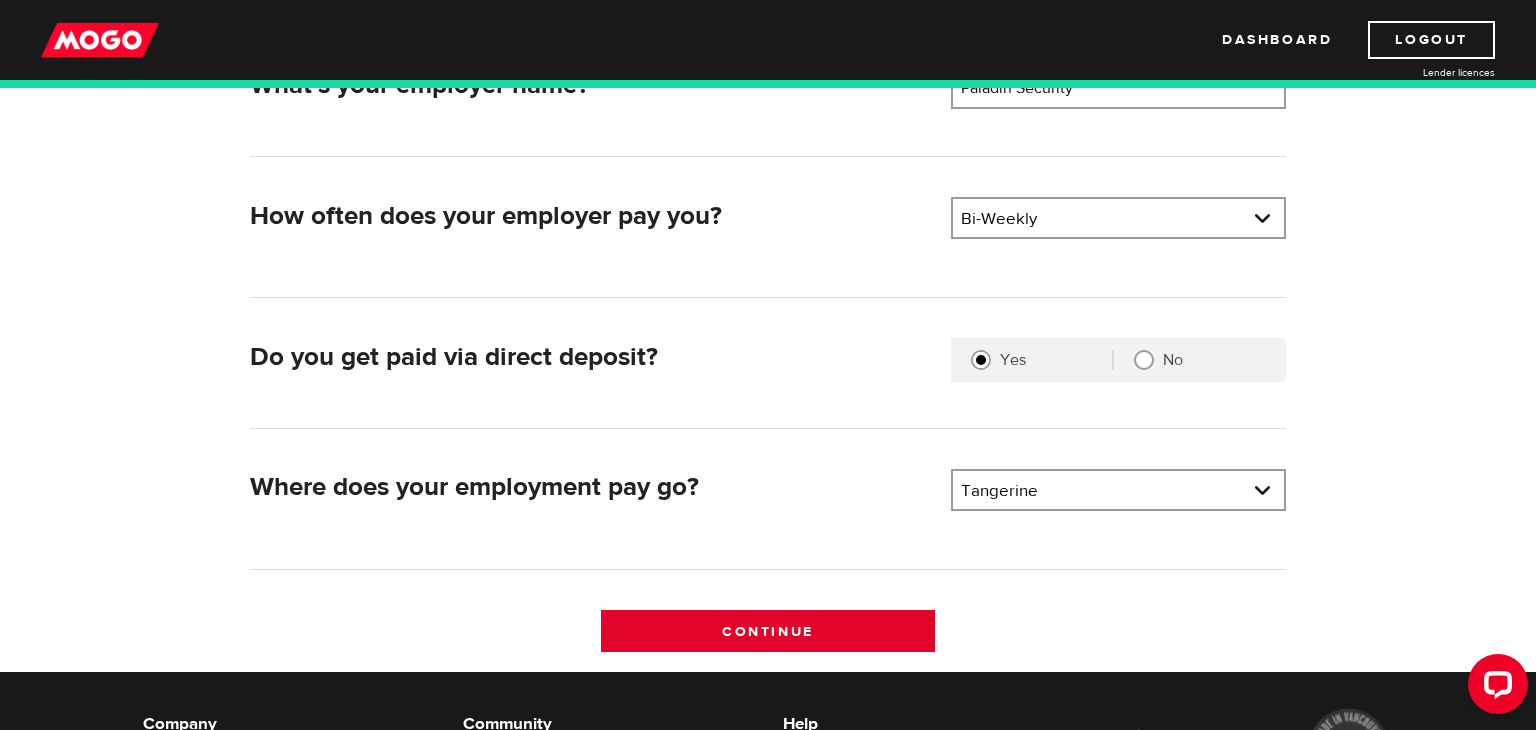 click on "Continue" at bounding box center [768, 631] 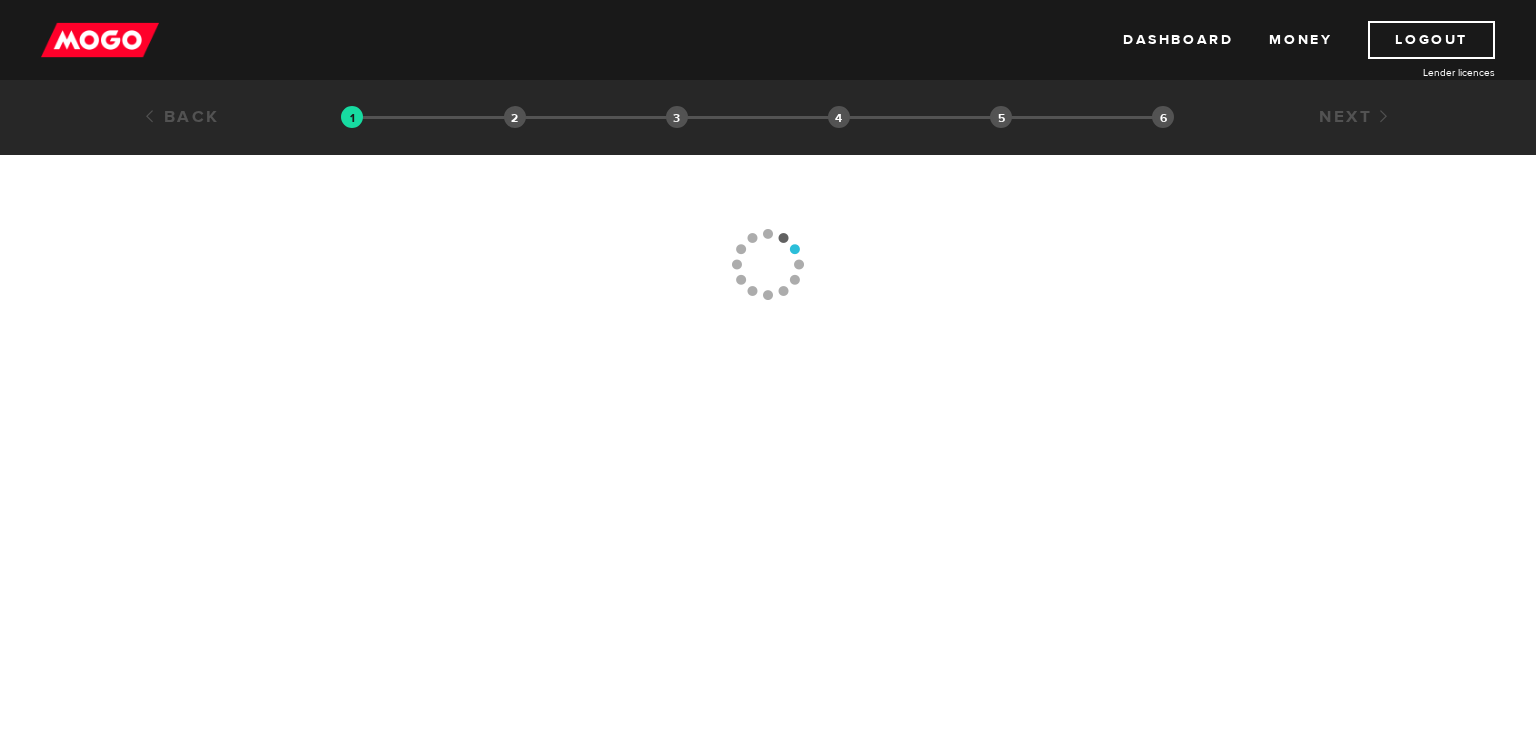 scroll, scrollTop: 0, scrollLeft: 0, axis: both 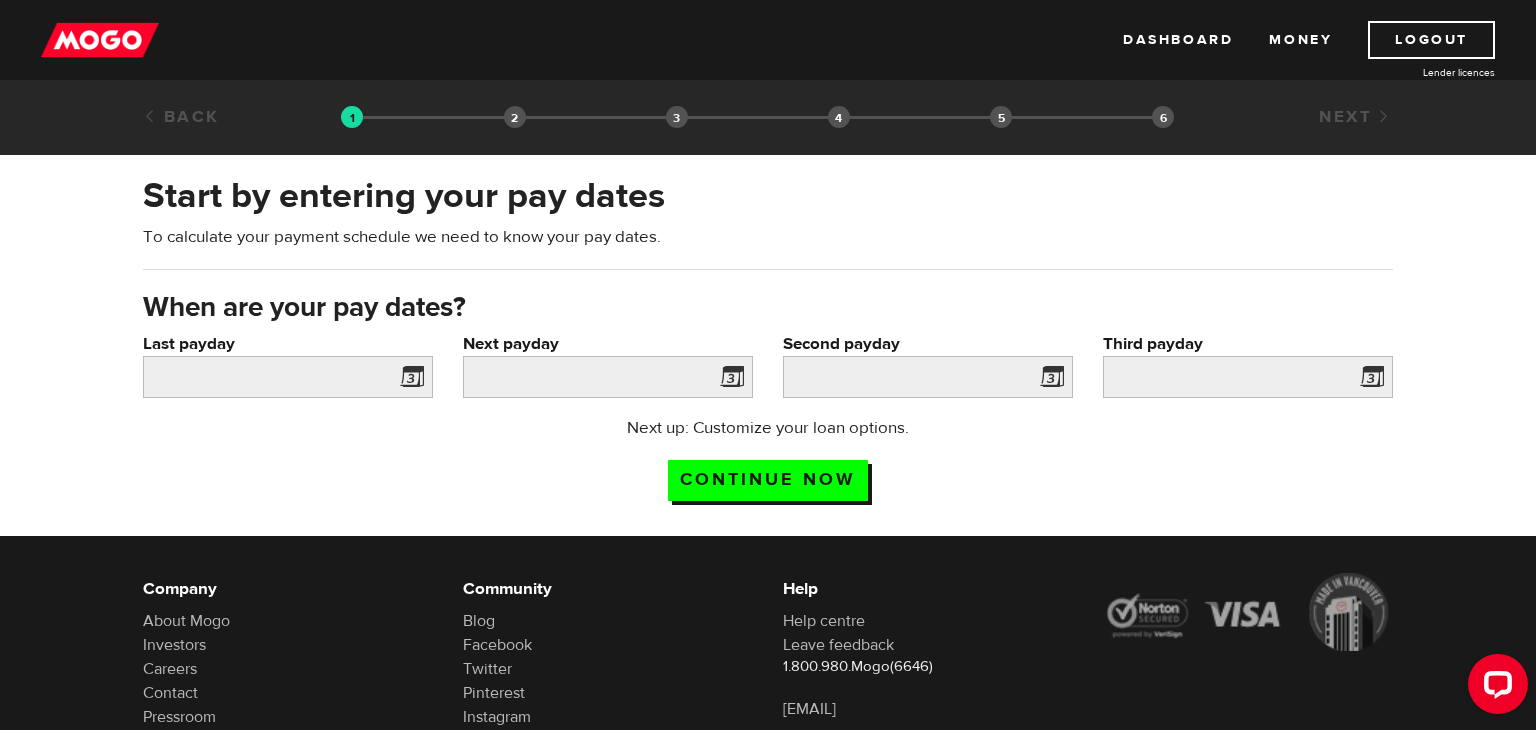 click at bounding box center [408, 380] 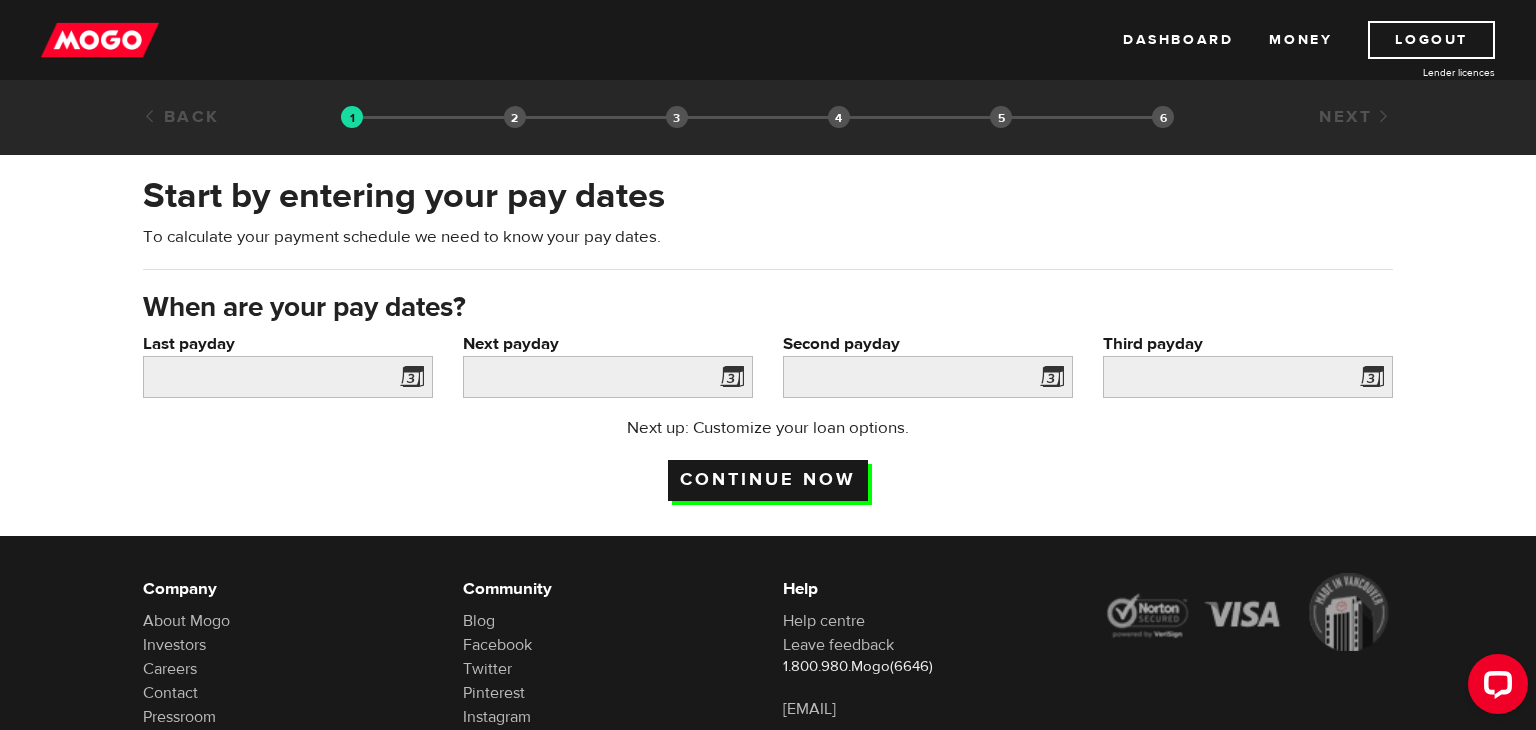 click on "Continue now" at bounding box center (768, 480) 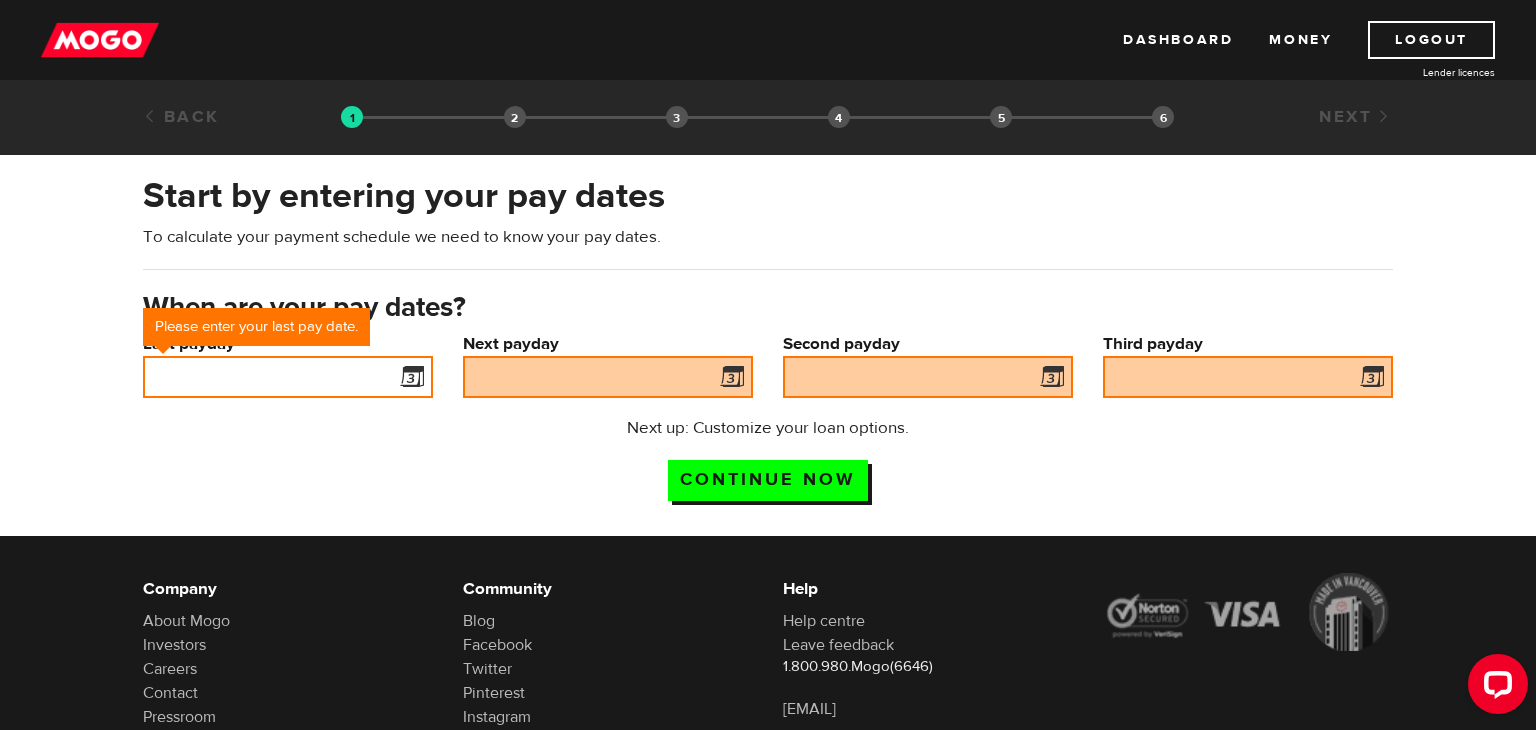 click on "Last payday" at bounding box center (288, 377) 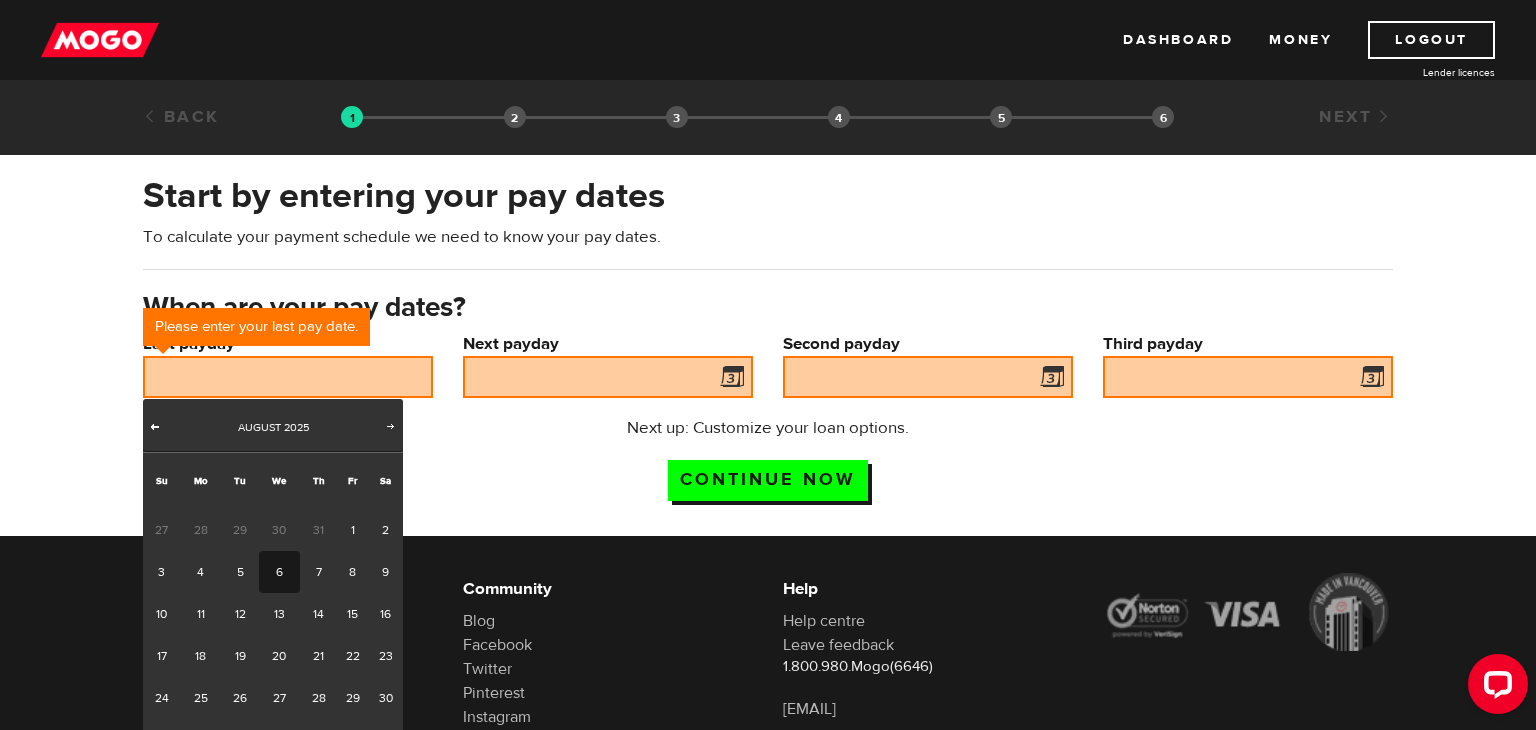 click on "Prev" at bounding box center (155, 426) 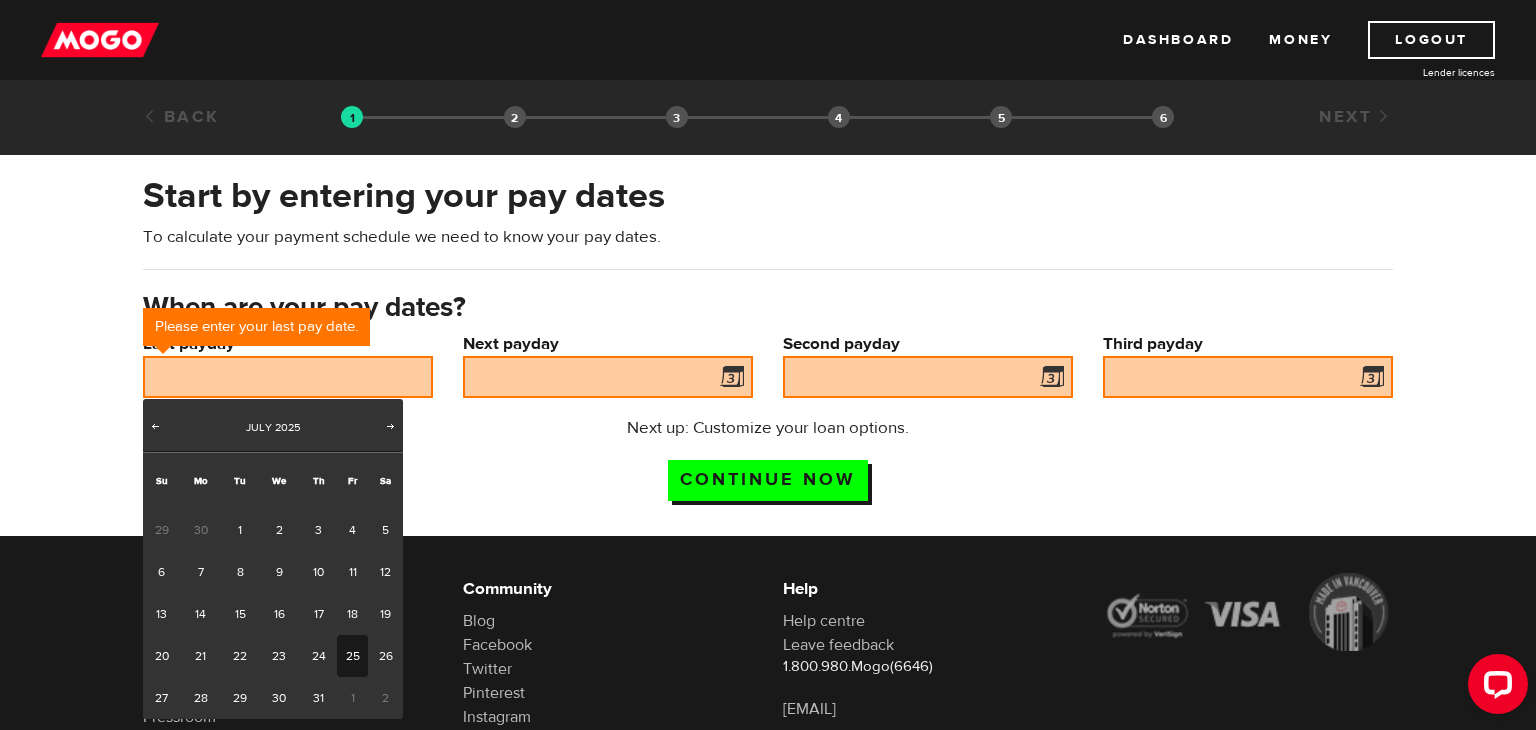 click on "25" at bounding box center (352, 656) 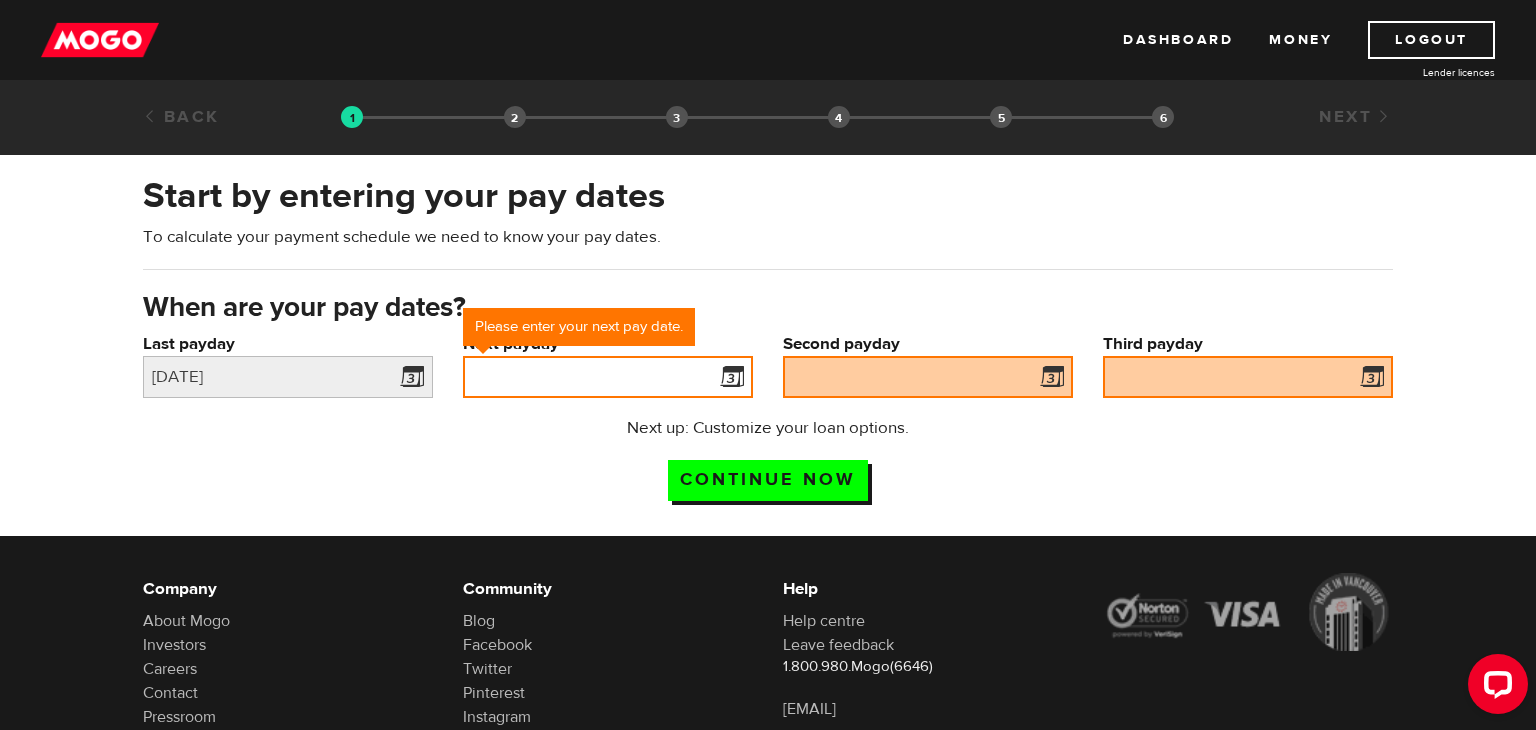 click on "Next payday" at bounding box center [608, 377] 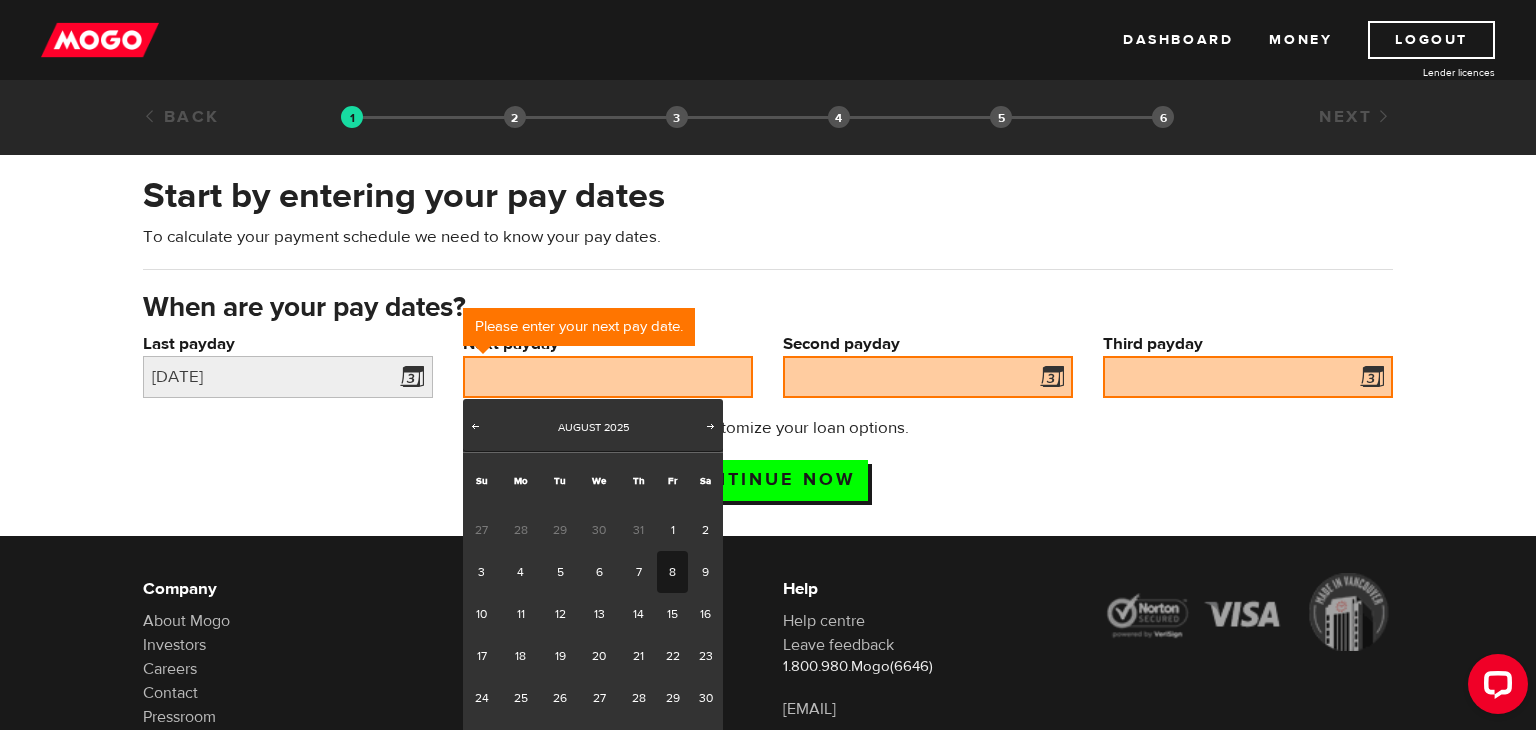 click on "8" at bounding box center [672, 572] 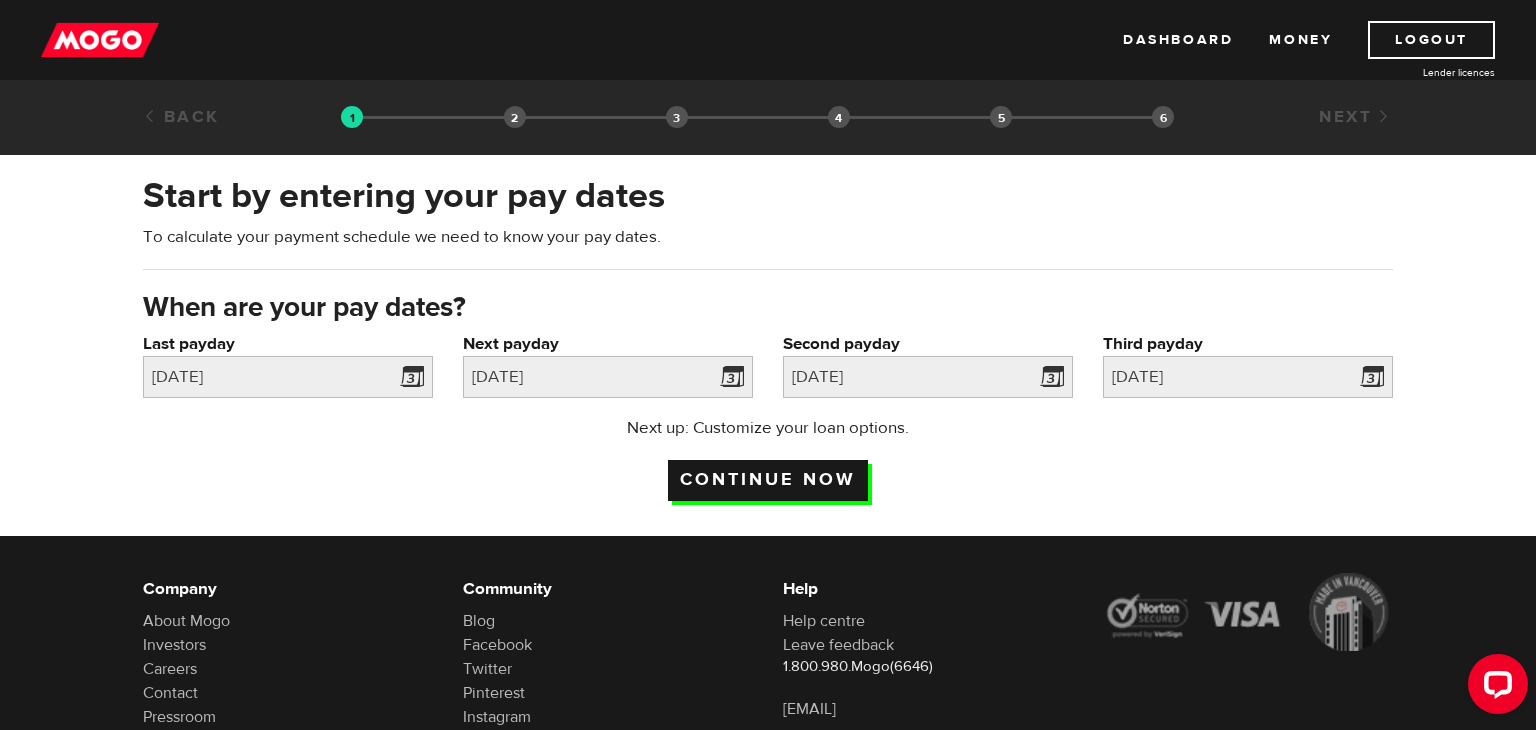click on "Continue now" at bounding box center (768, 480) 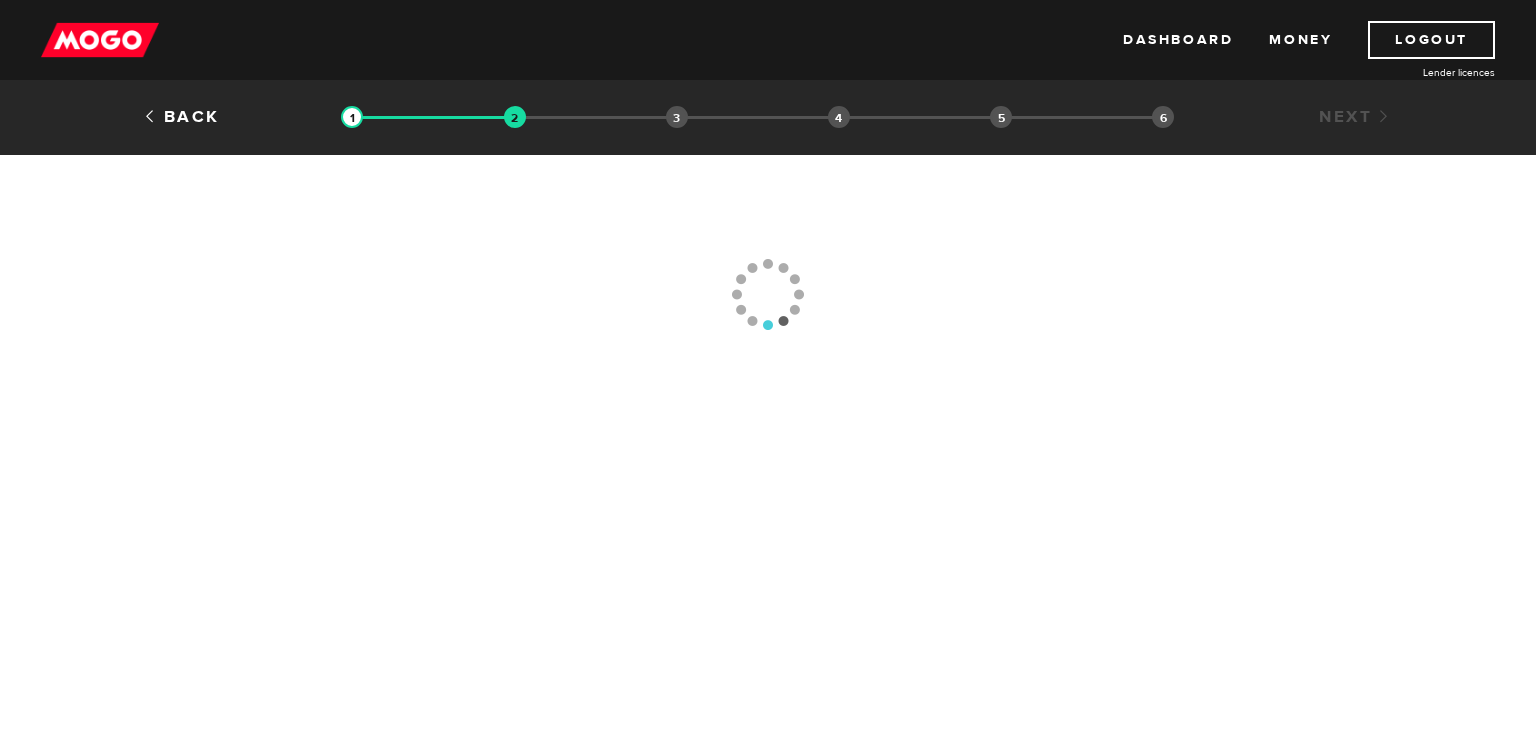 scroll, scrollTop: 0, scrollLeft: 0, axis: both 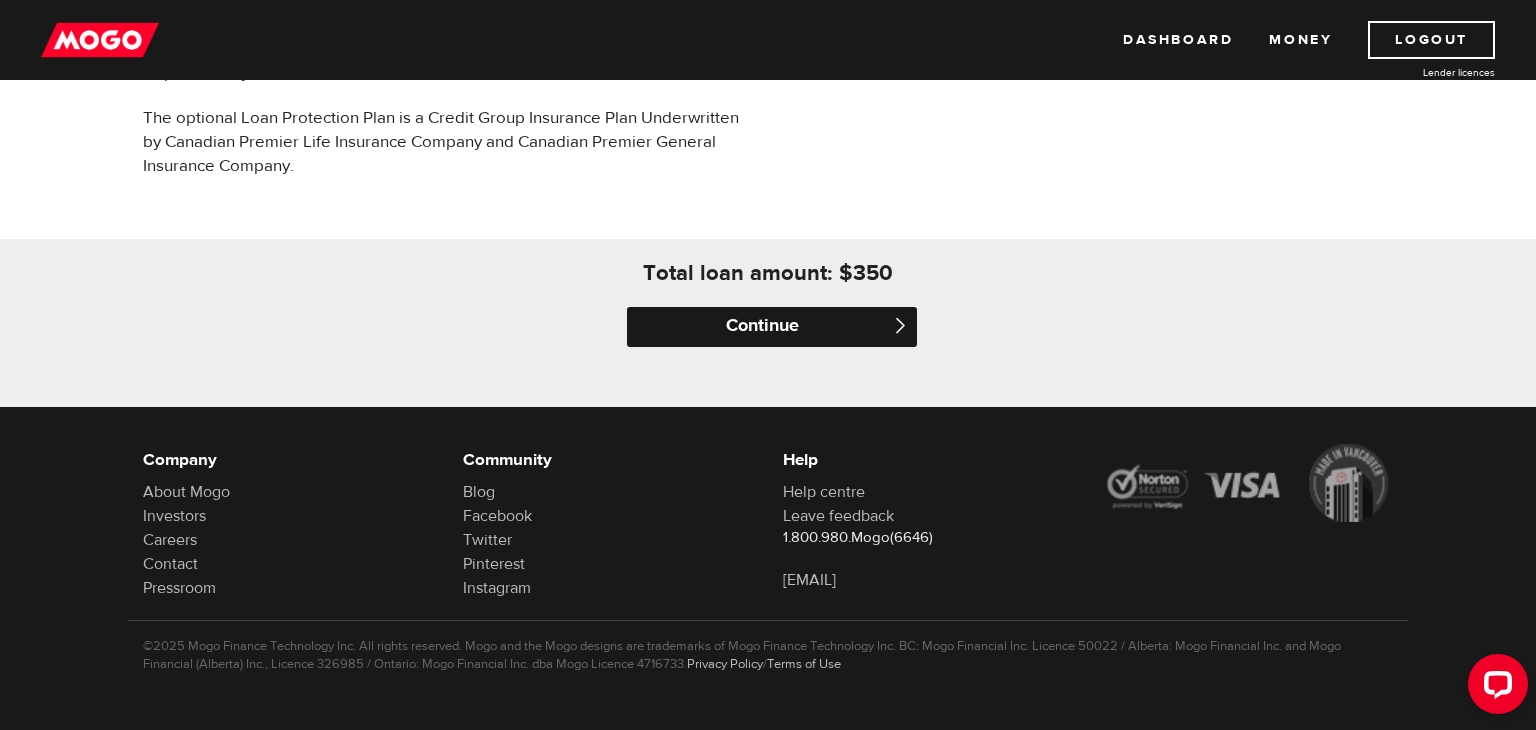 click on "Continue" at bounding box center (772, 327) 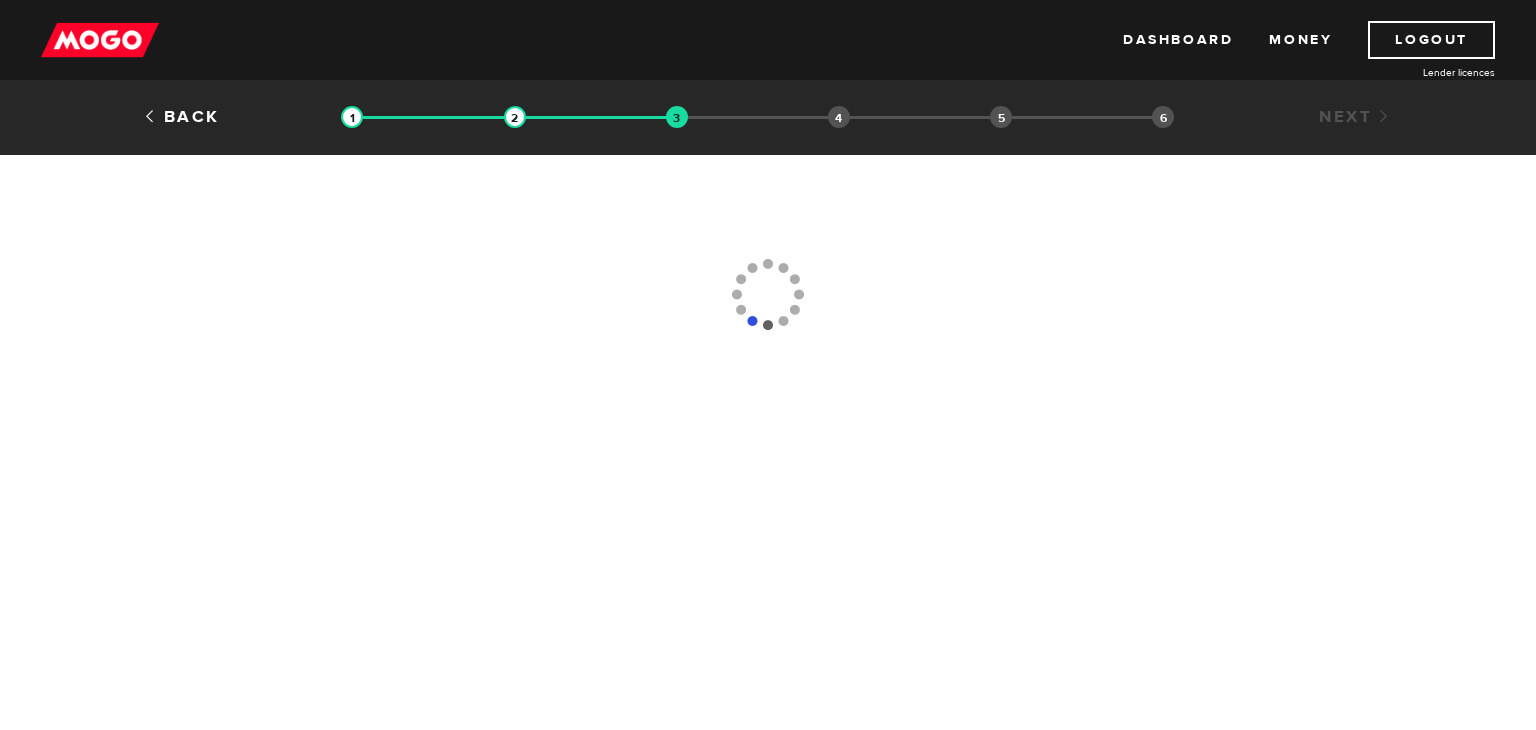 scroll, scrollTop: 0, scrollLeft: 0, axis: both 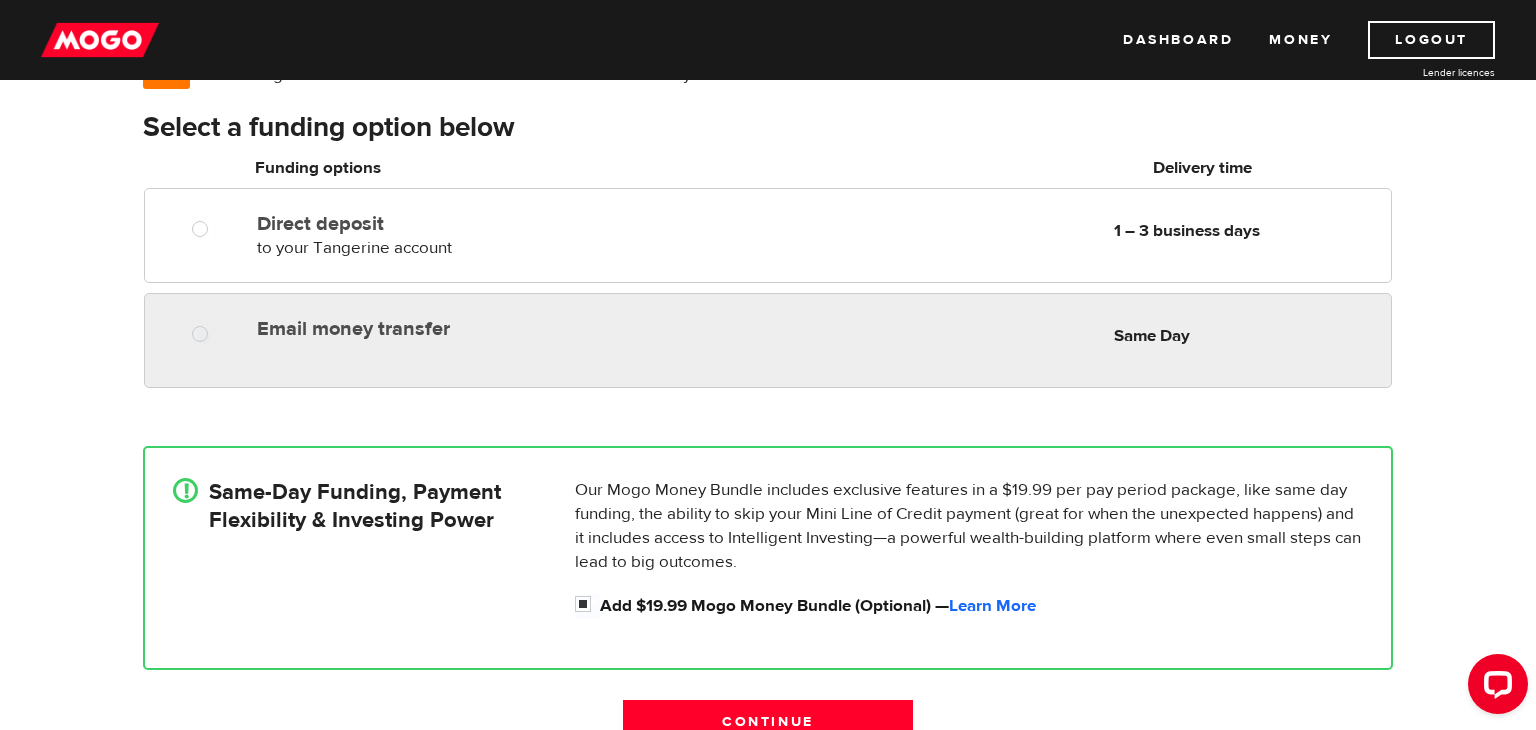click on "Same Day" at bounding box center (1152, 336) 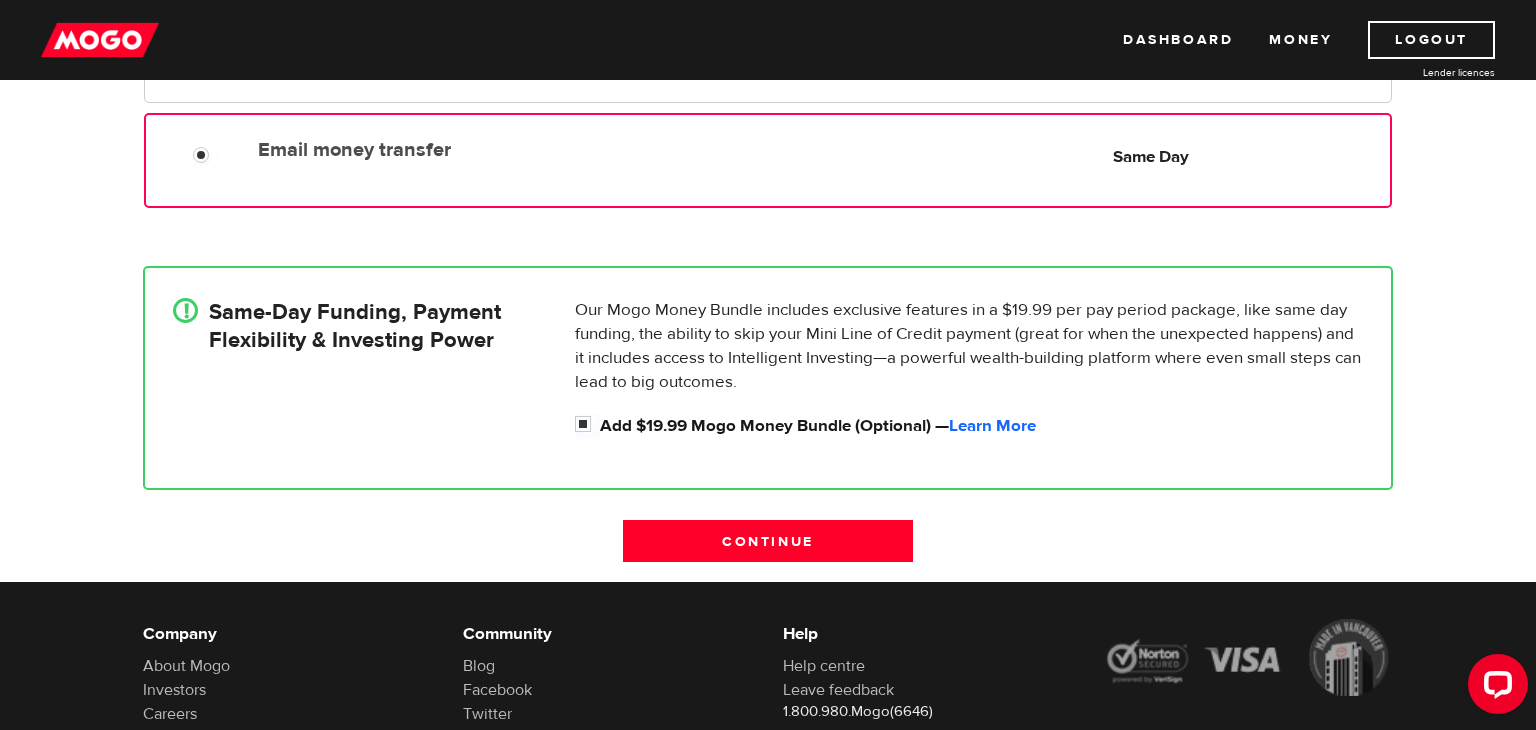 scroll, scrollTop: 370, scrollLeft: 0, axis: vertical 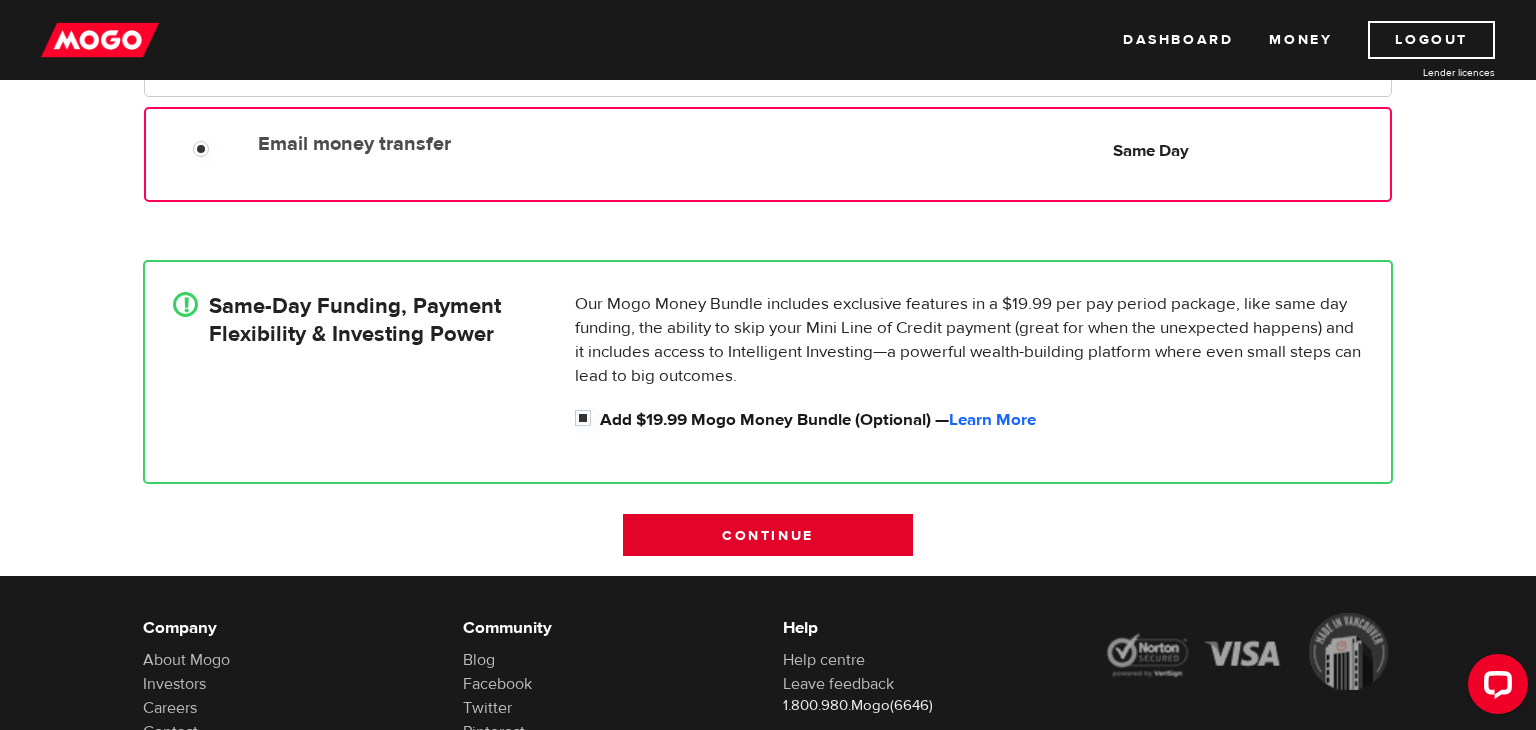 click on "Continue" at bounding box center [768, 535] 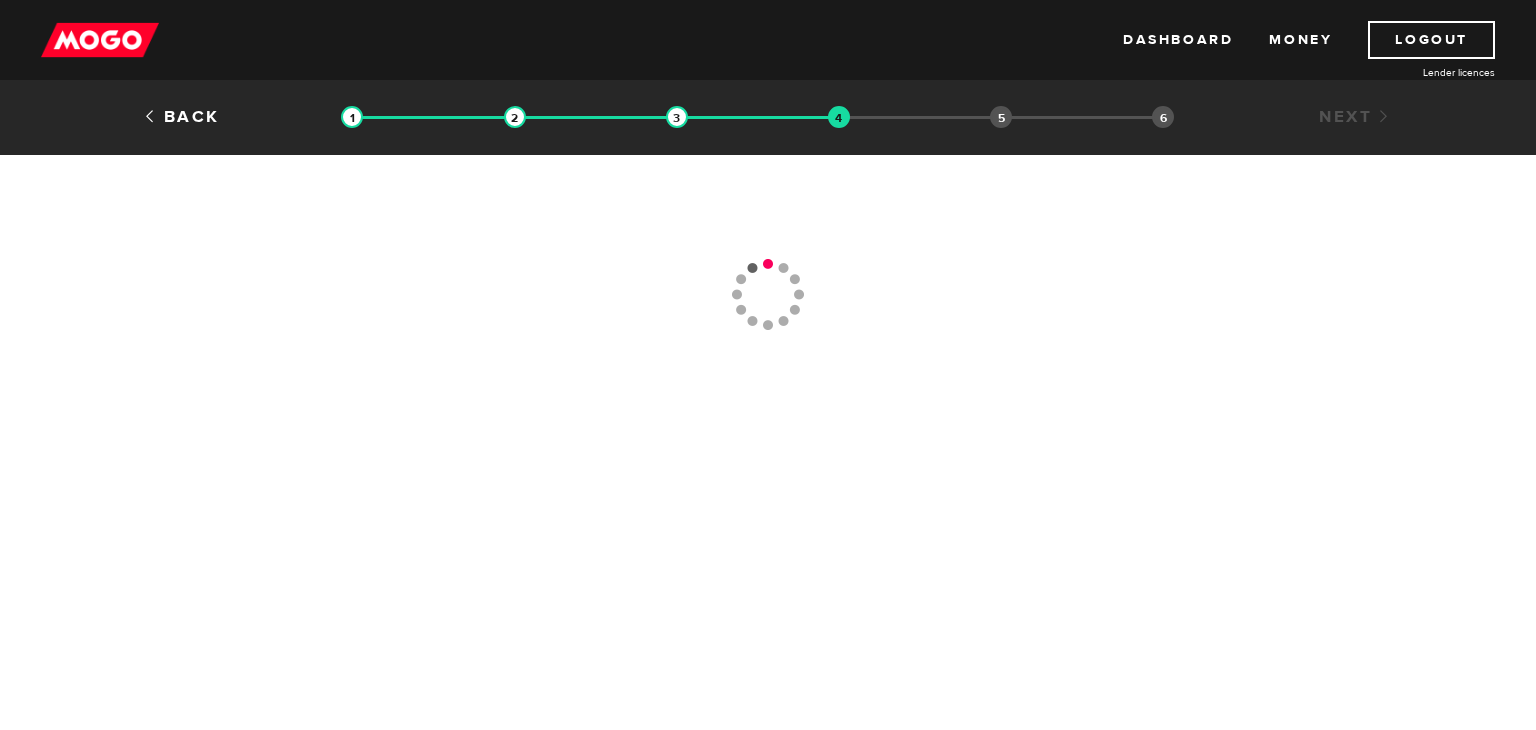 scroll, scrollTop: 0, scrollLeft: 0, axis: both 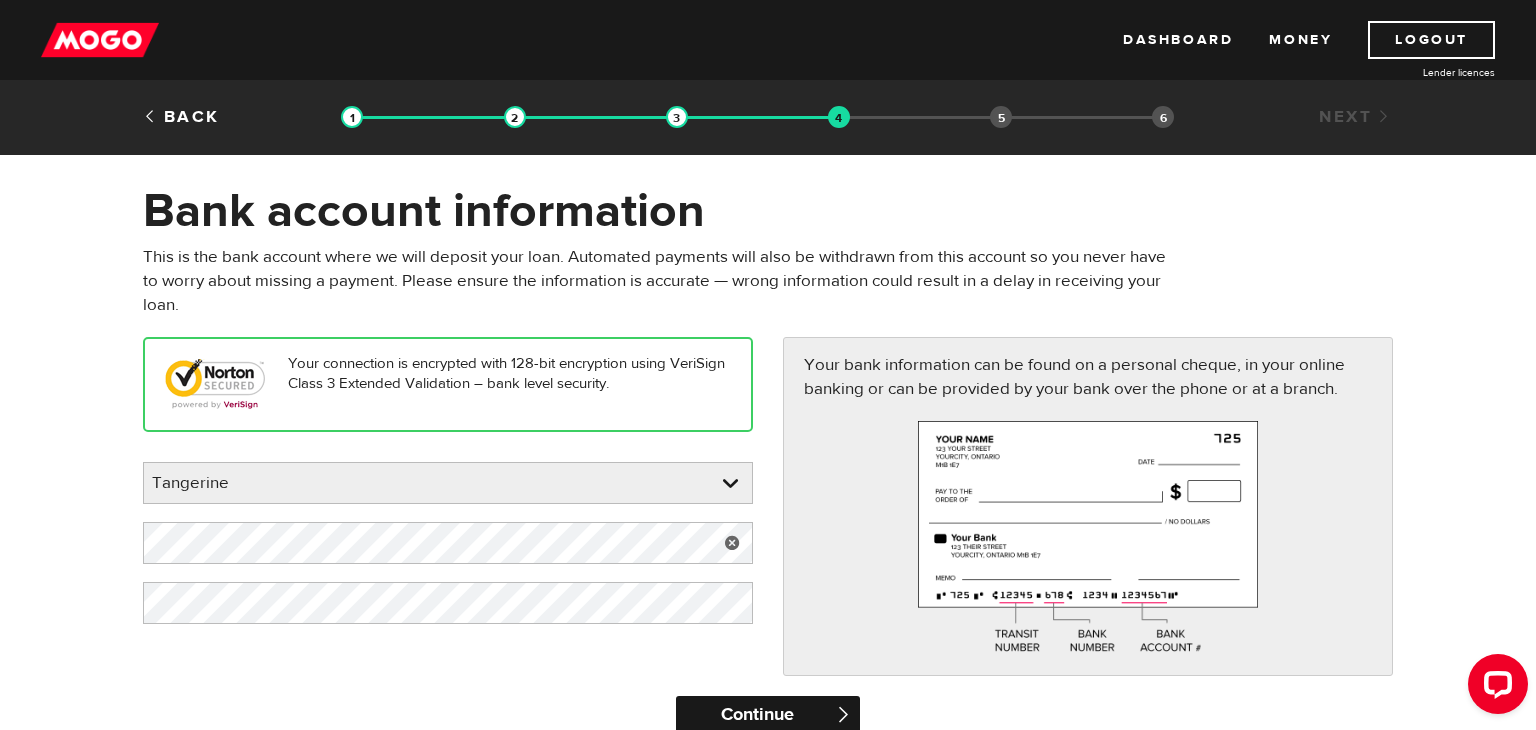 click on "Continue" at bounding box center (767, 716) 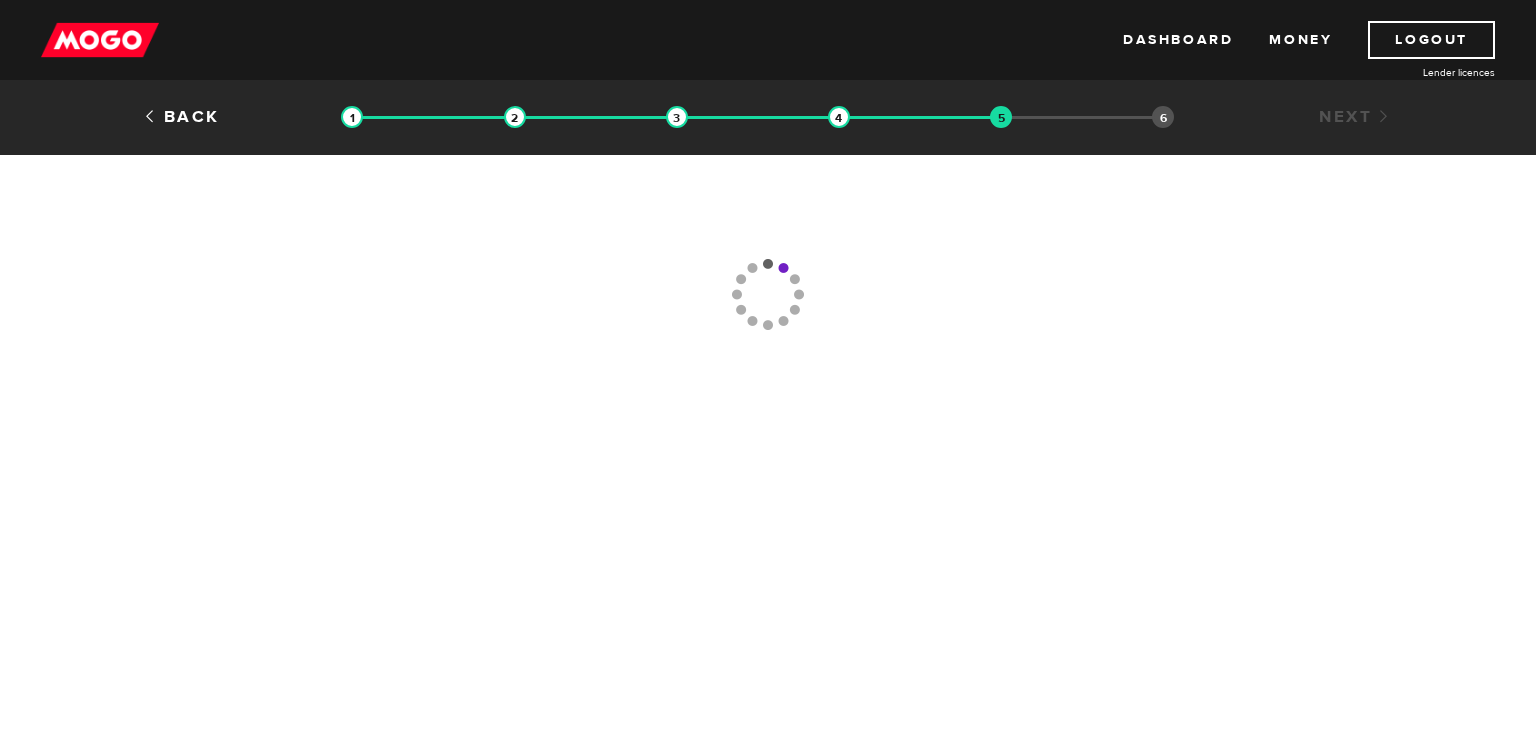 scroll, scrollTop: 0, scrollLeft: 0, axis: both 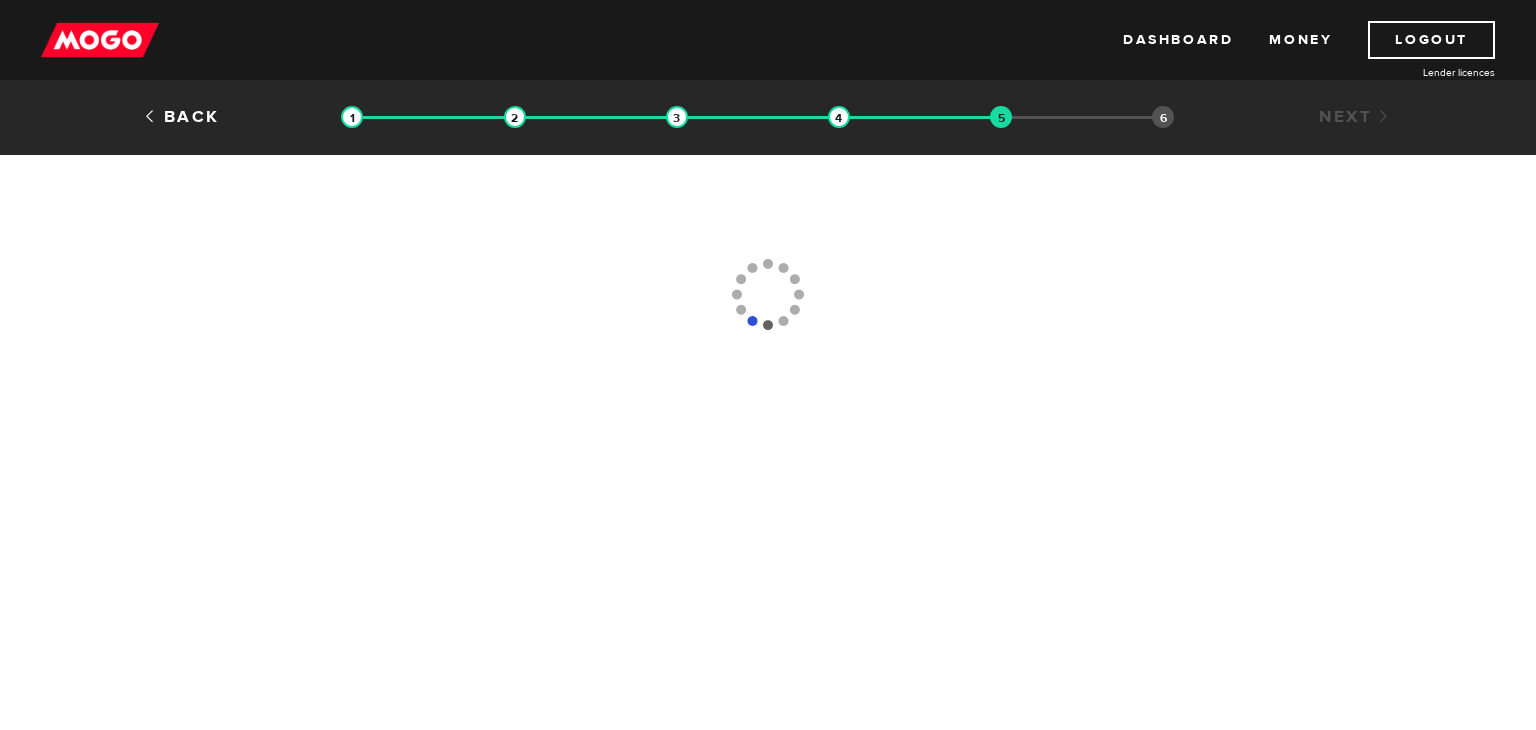 type 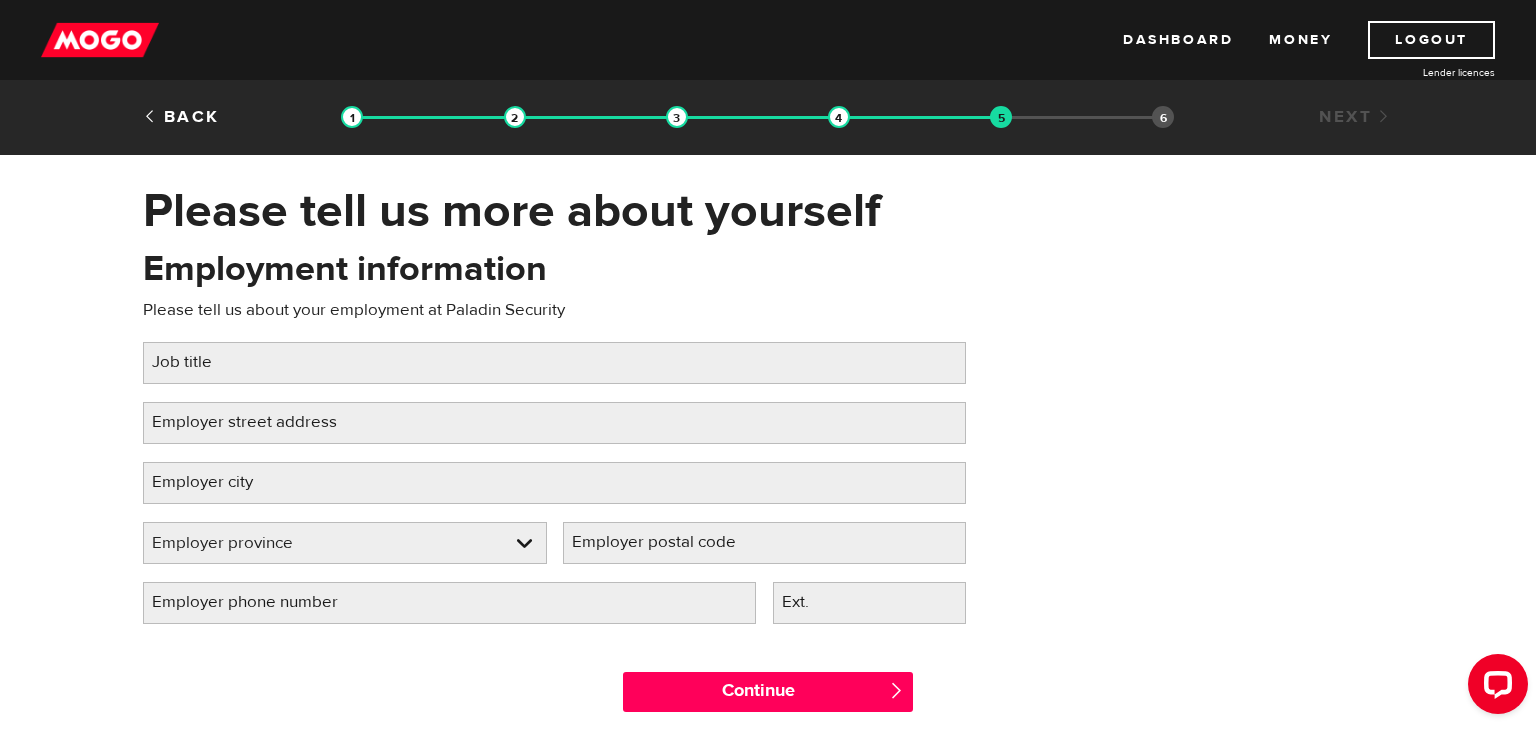 scroll, scrollTop: 0, scrollLeft: 0, axis: both 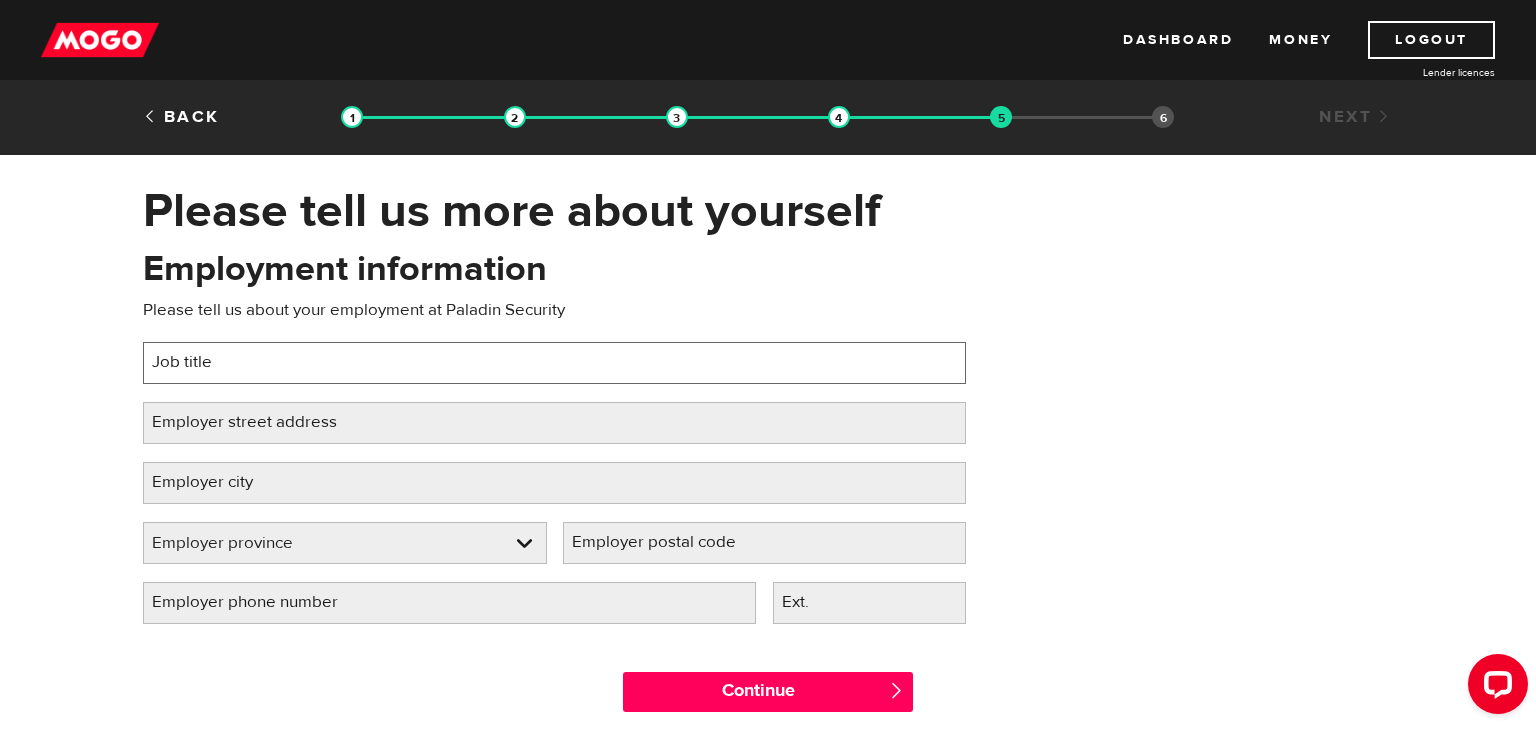 click on "Job title" at bounding box center (554, 363) 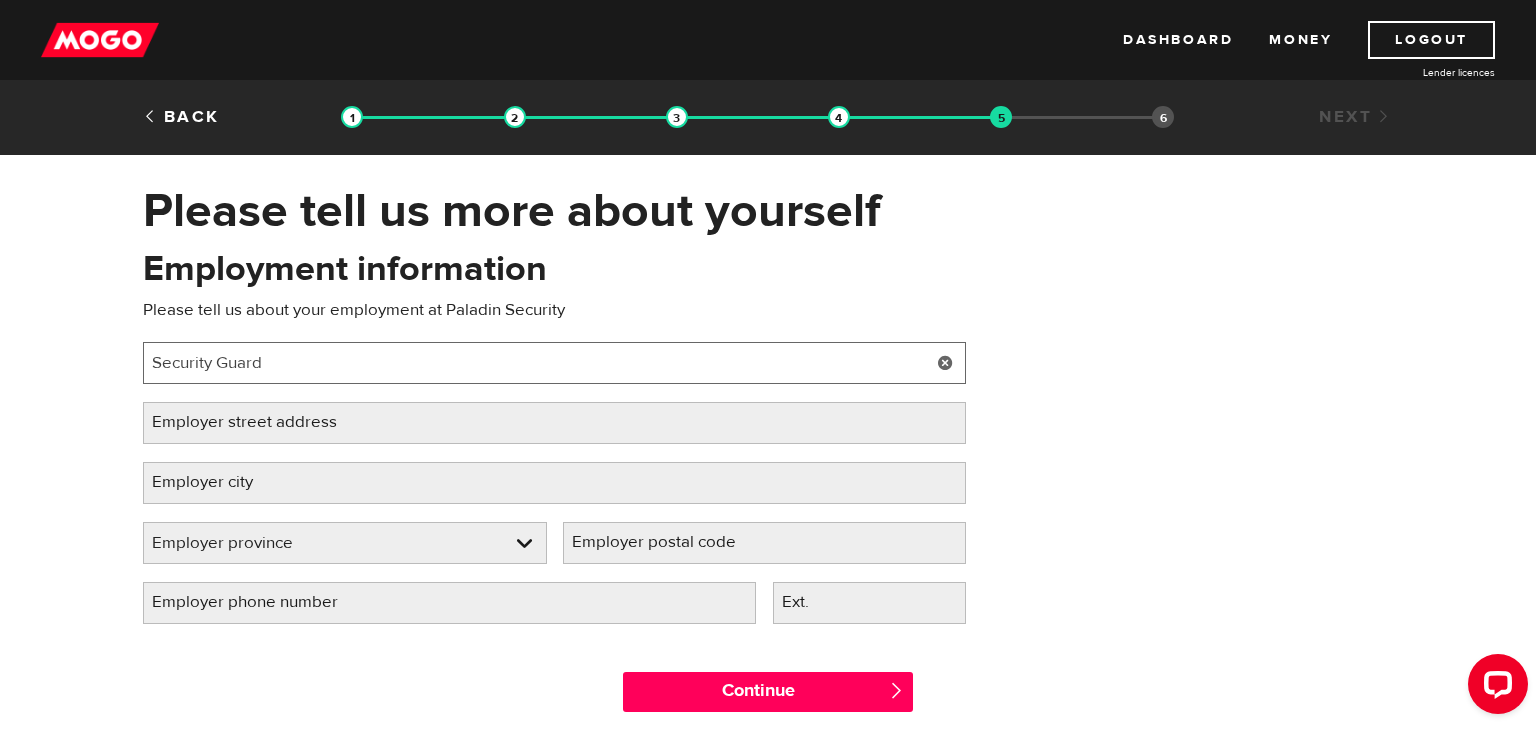 type on "Security Guard" 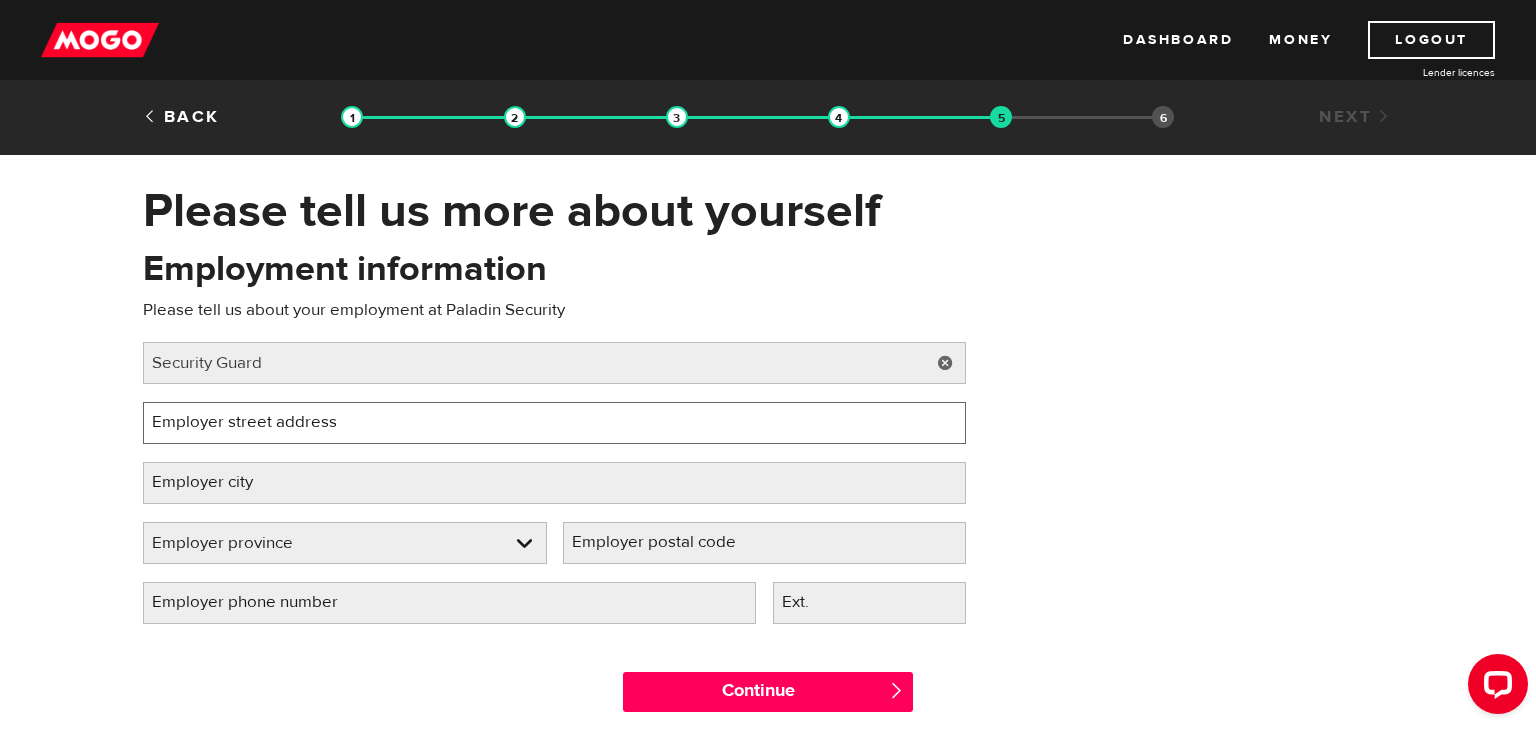 click on "Employer street address" at bounding box center [554, 423] 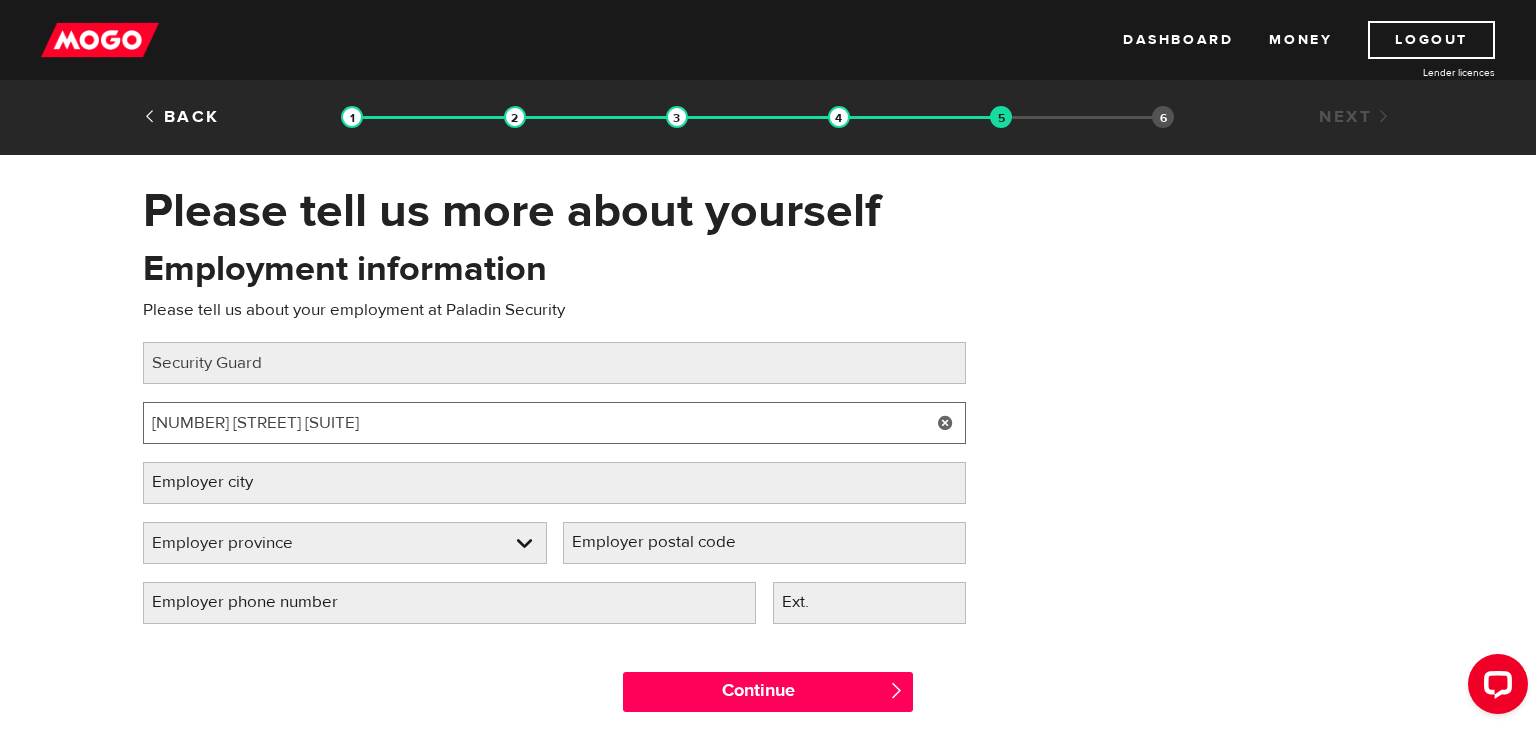 type on "3001 Wayburne Dr Suite 201" 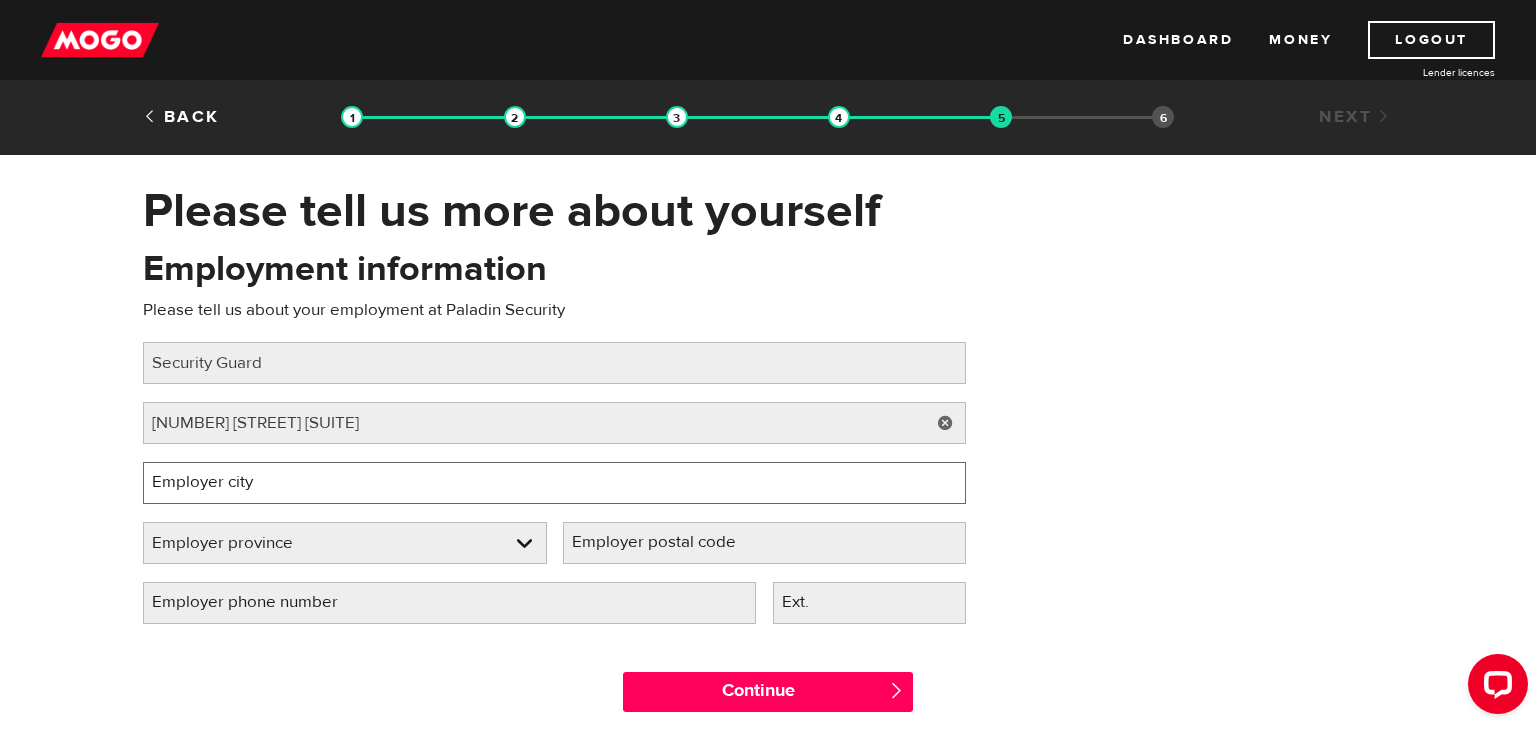 click on "Employer city" at bounding box center (554, 483) 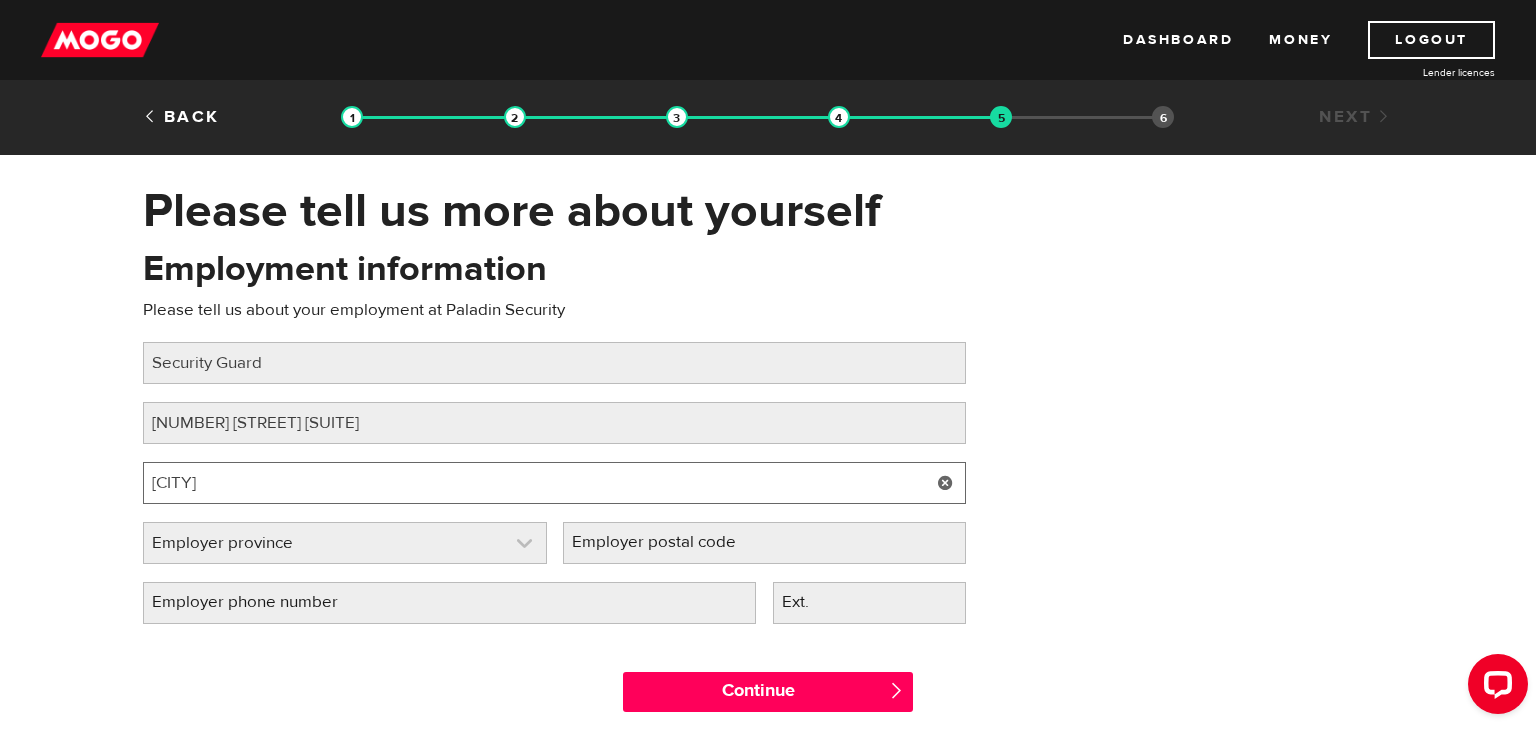 type on "Burnaby" 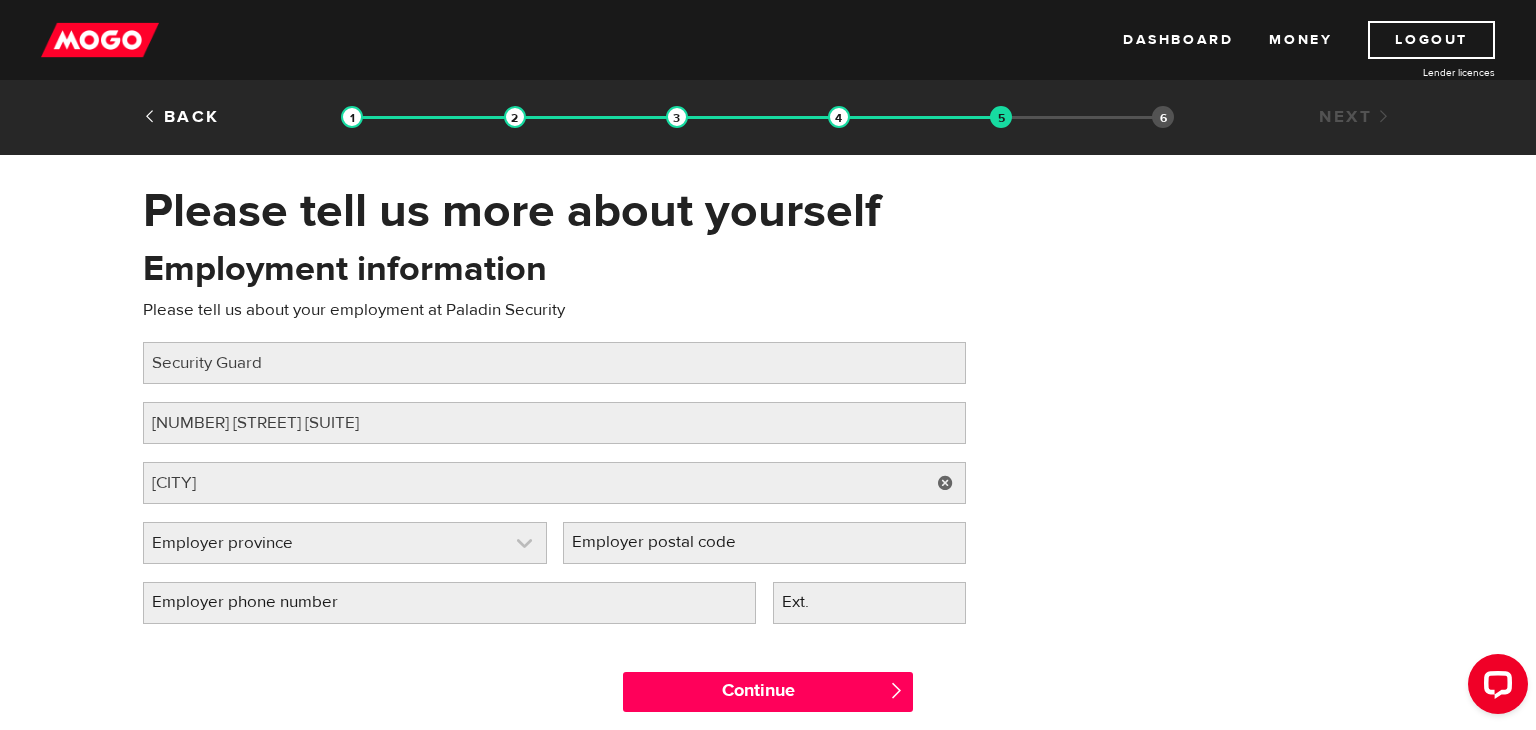 click at bounding box center (345, 543) 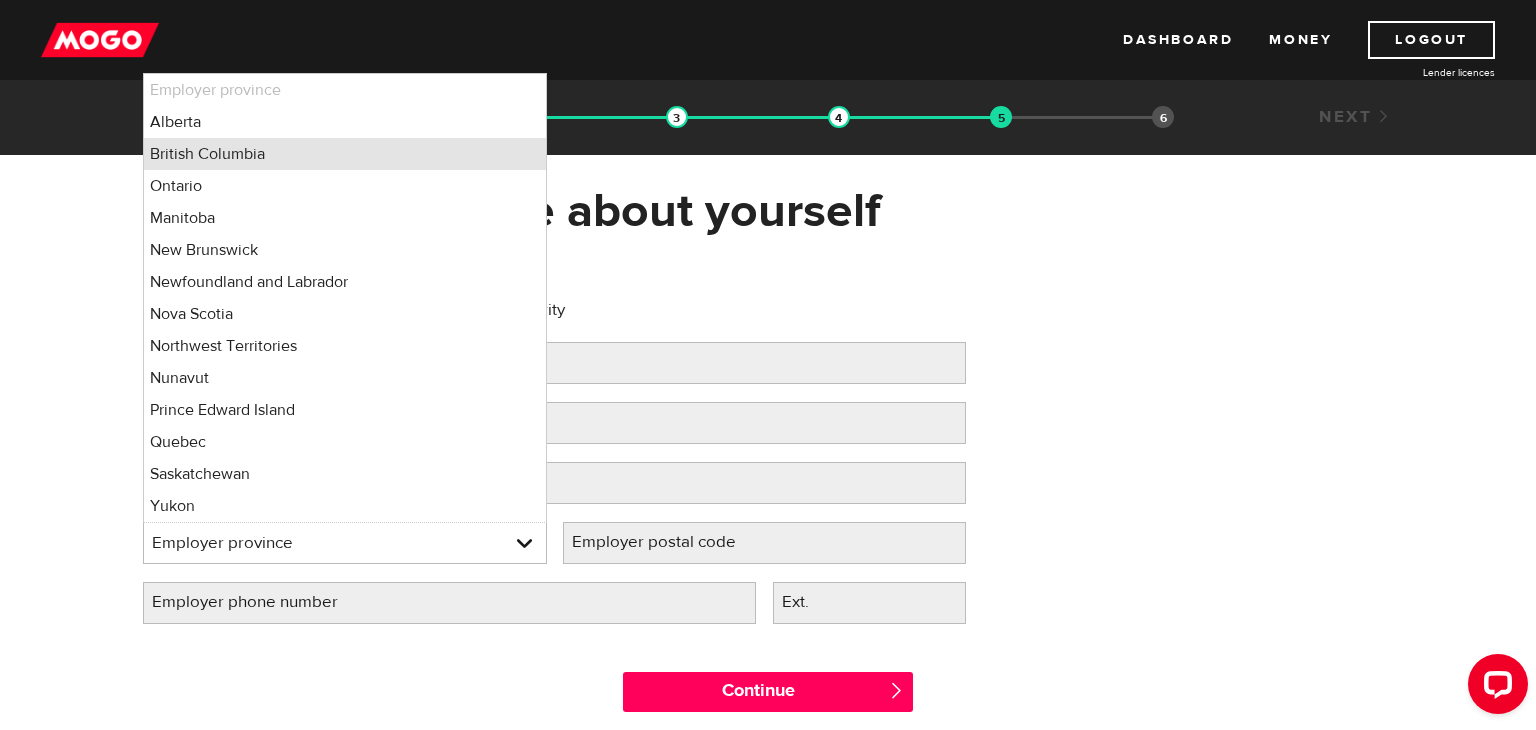 click on "British Columbia" at bounding box center (345, 154) 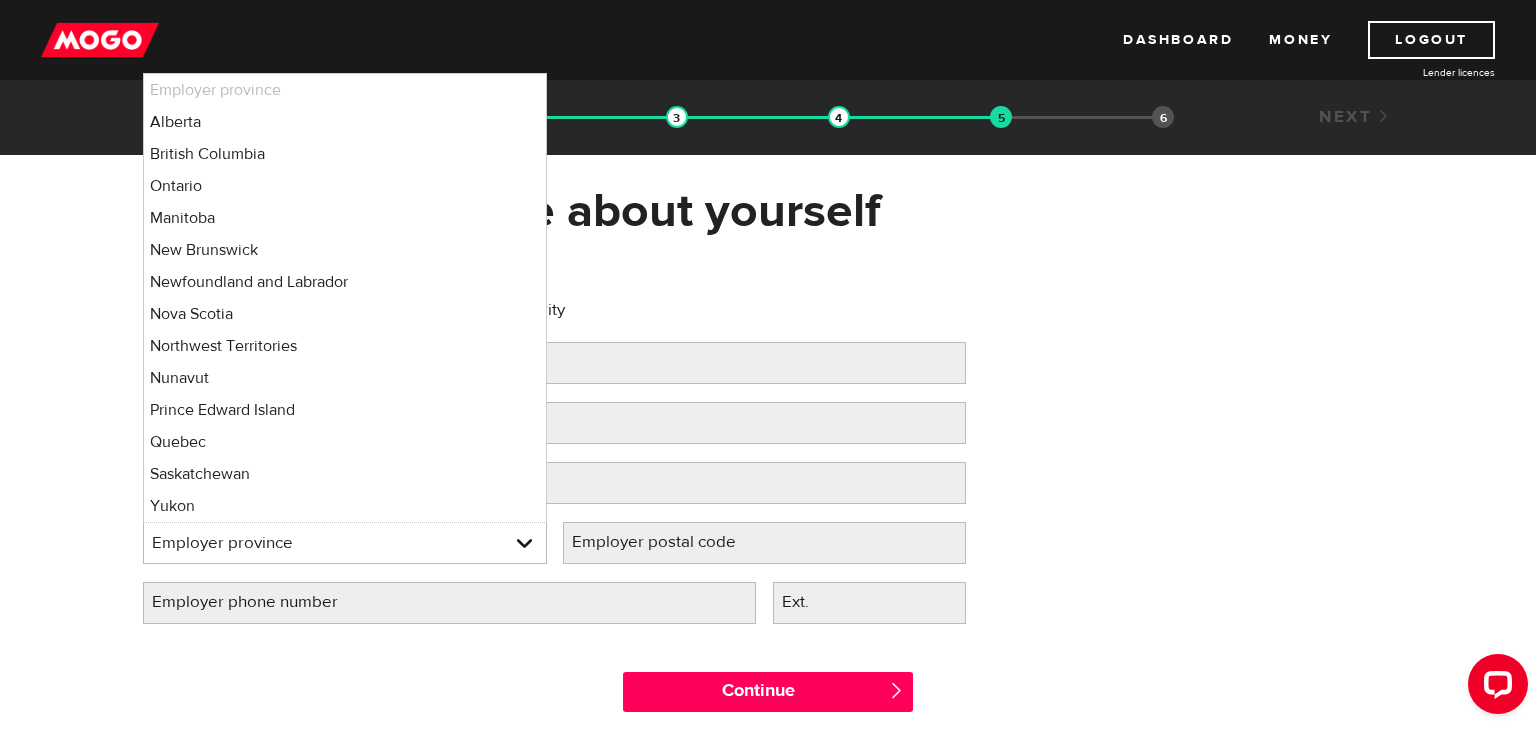 select on "BC" 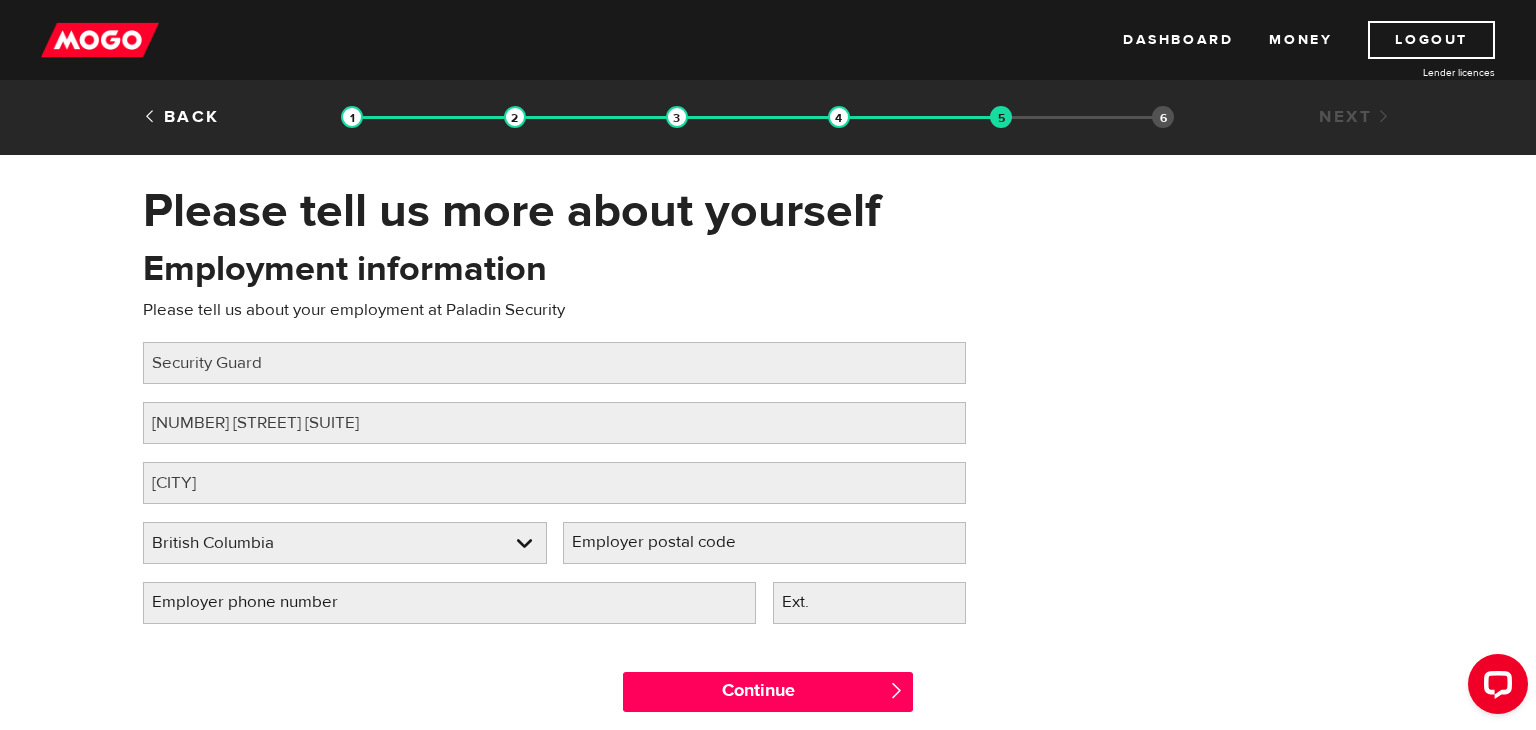 click on "Employer postal code" at bounding box center [670, 542] 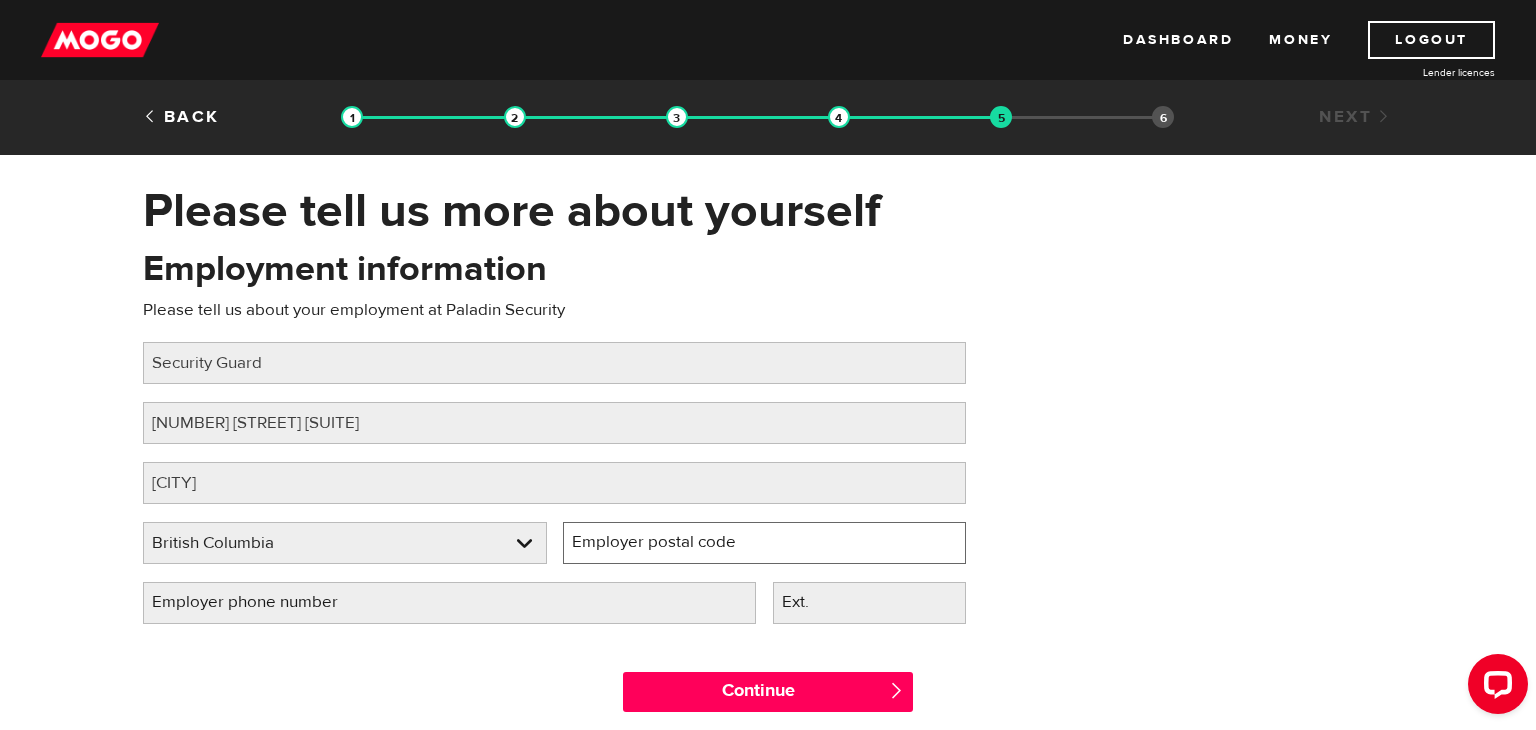 click on "Employer postal code" at bounding box center [765, 543] 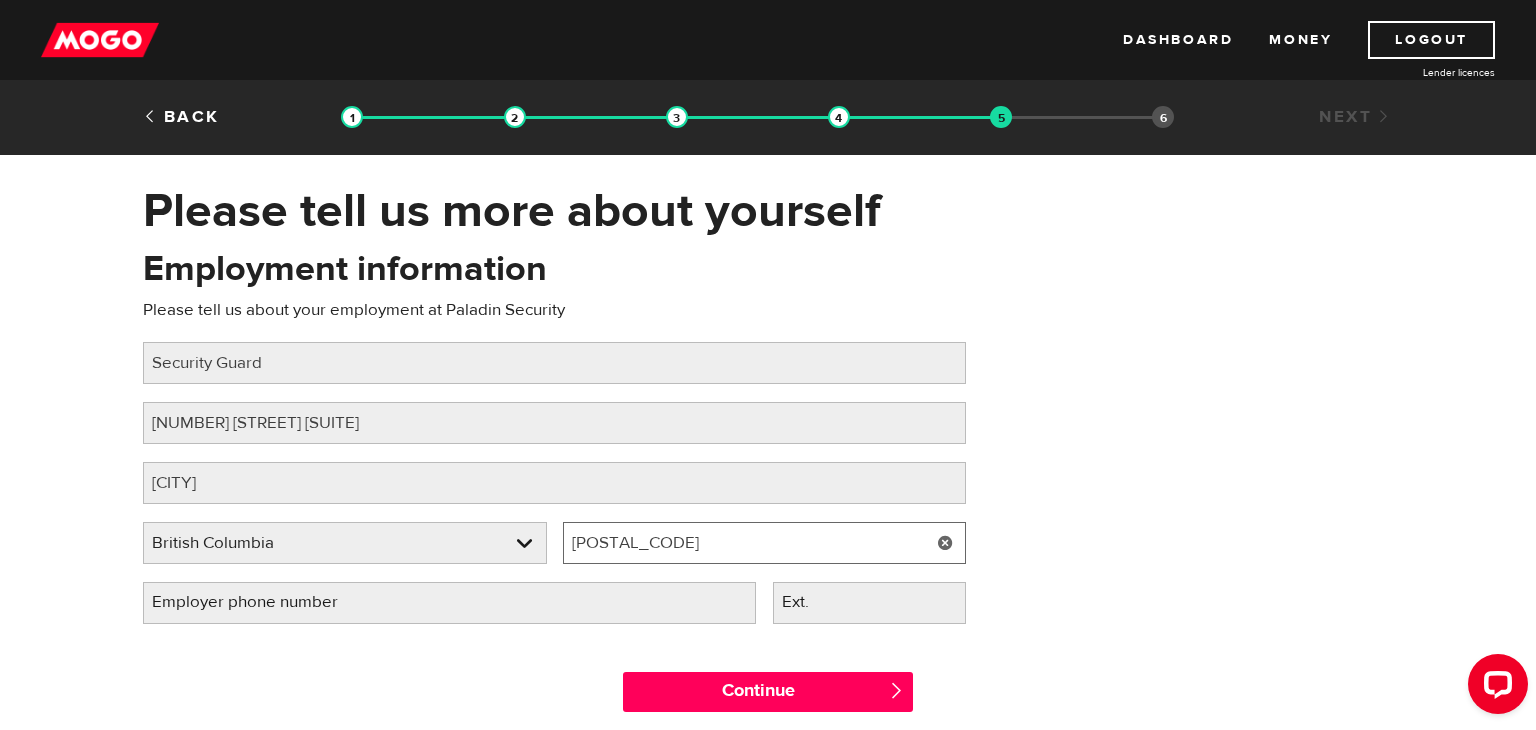 type on "V5G4W3" 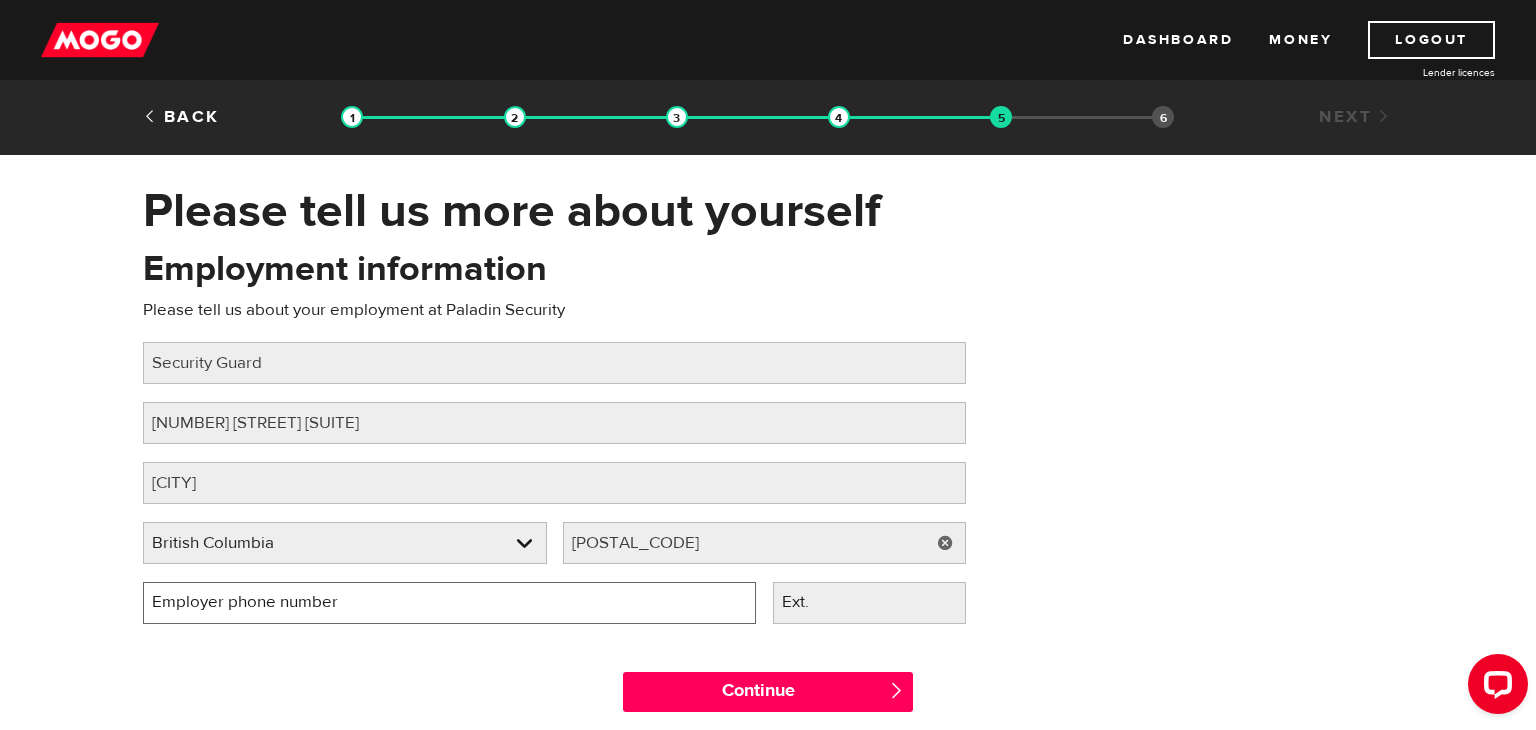 click on "Employer phone number" at bounding box center [449, 603] 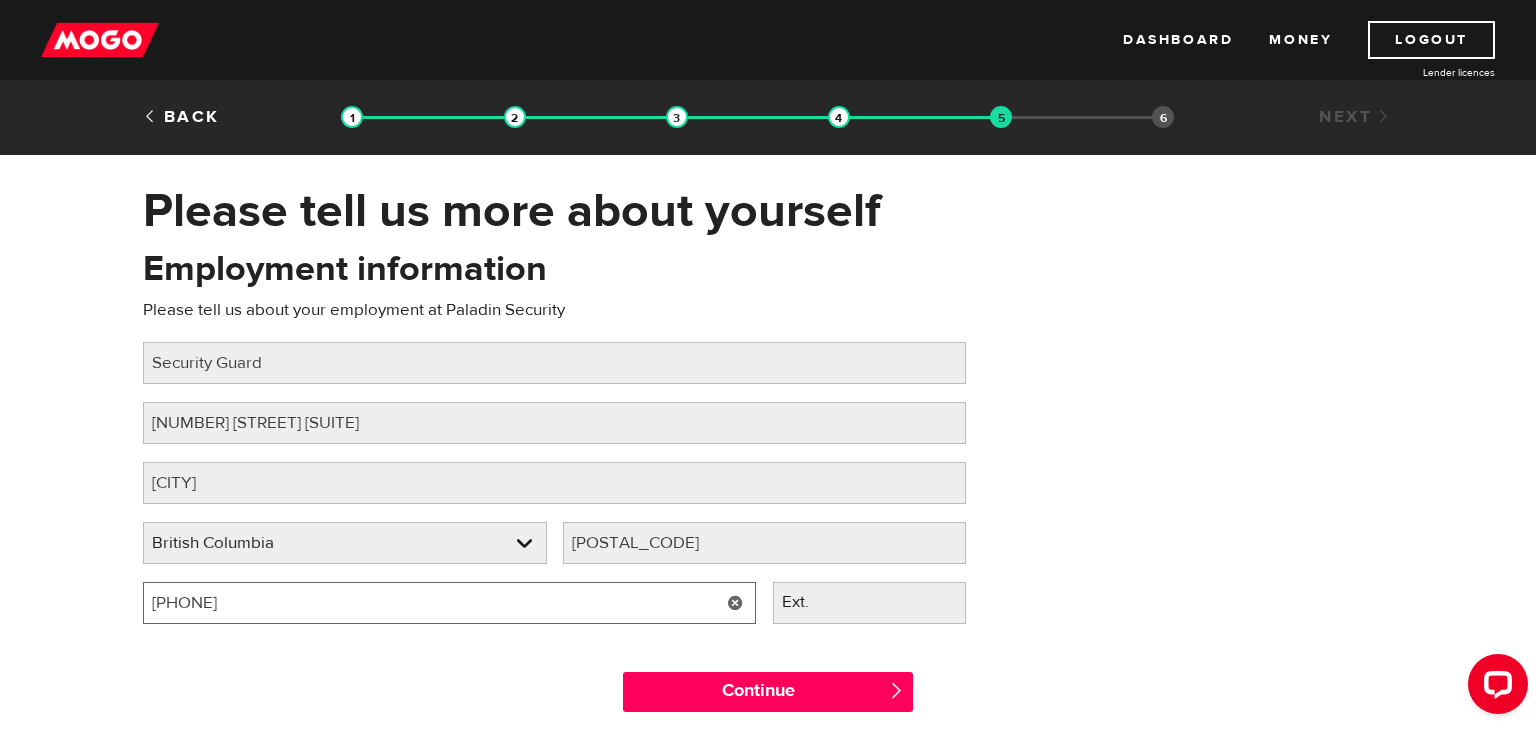 type on "(604) 968-1792" 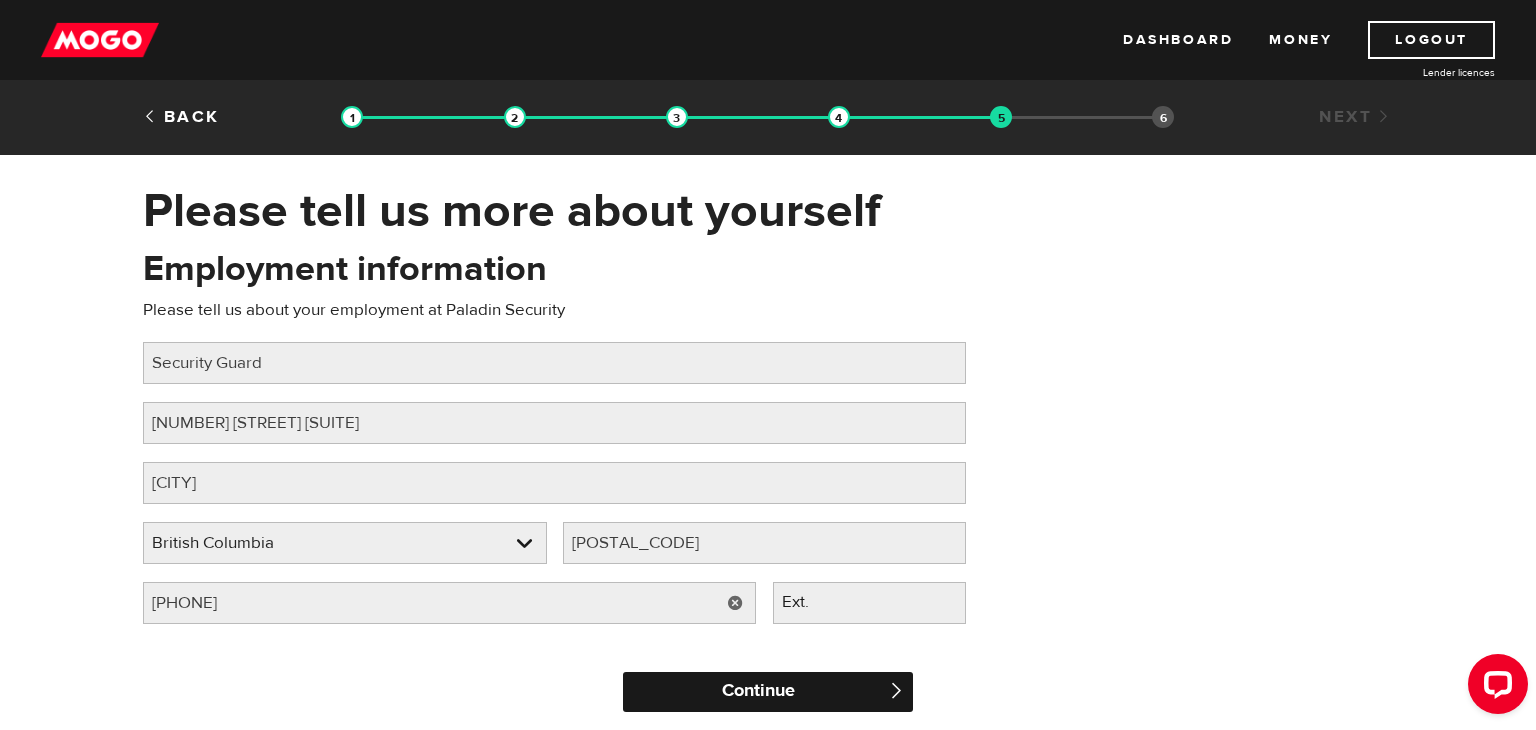 click on "Continue" at bounding box center [768, 692] 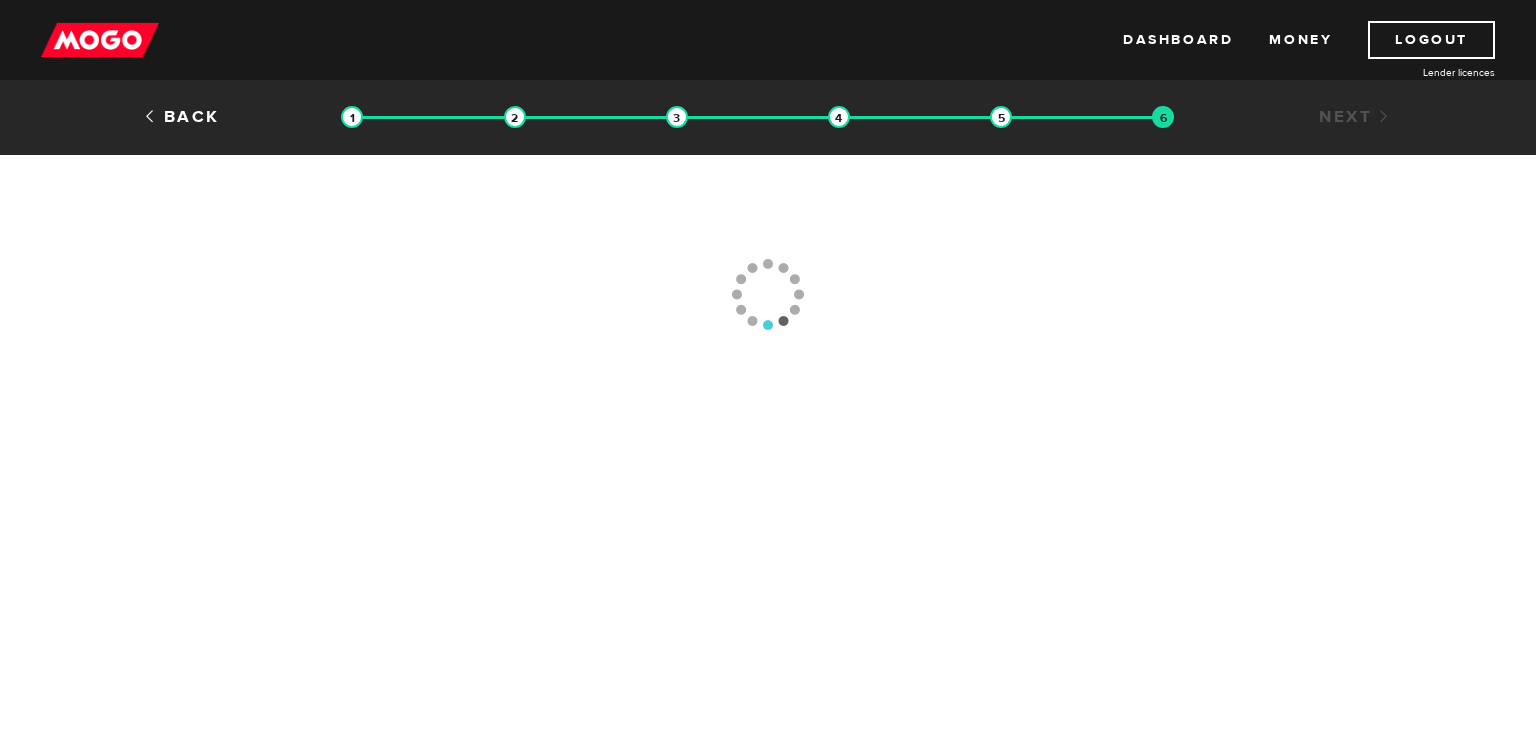 scroll, scrollTop: 0, scrollLeft: 0, axis: both 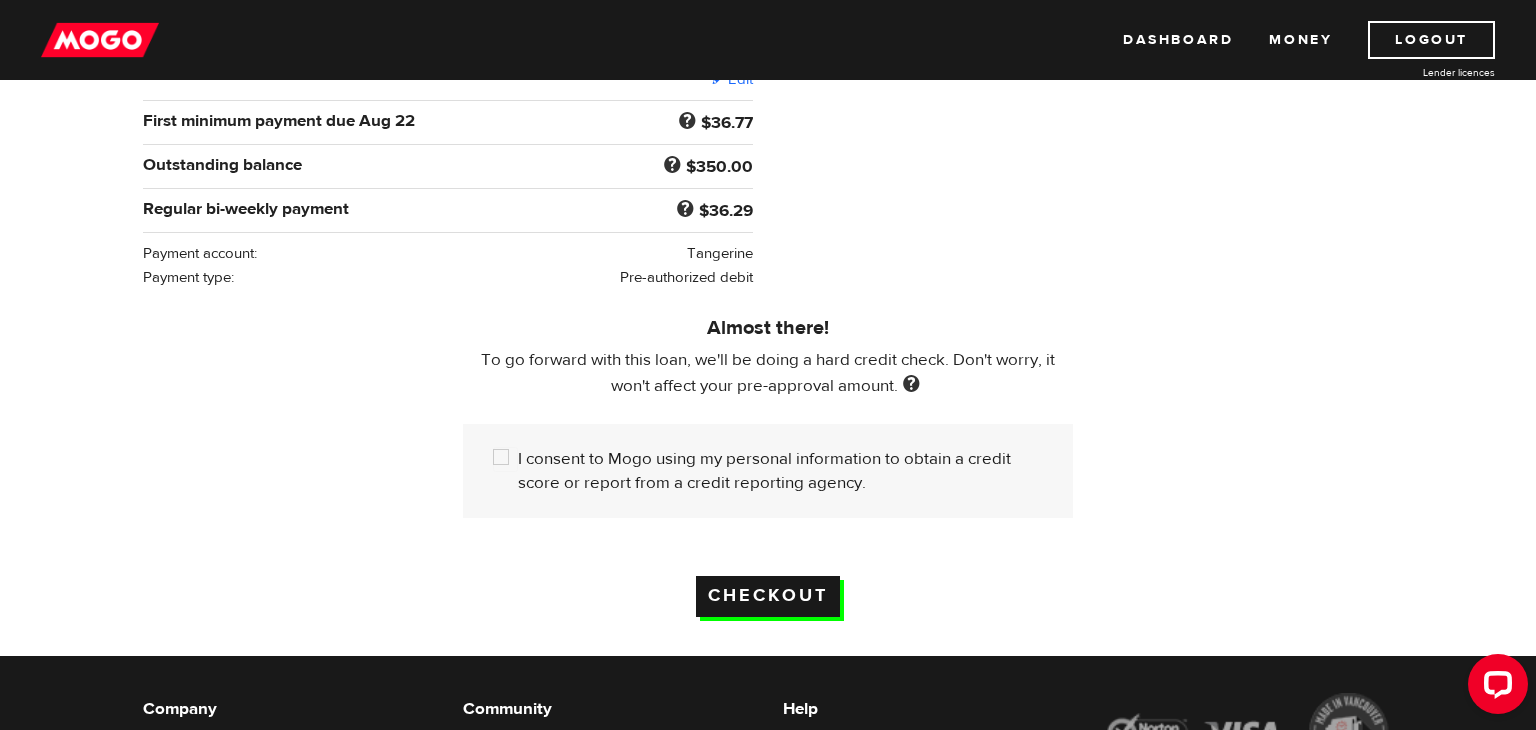 click on "Checkout" at bounding box center (768, 596) 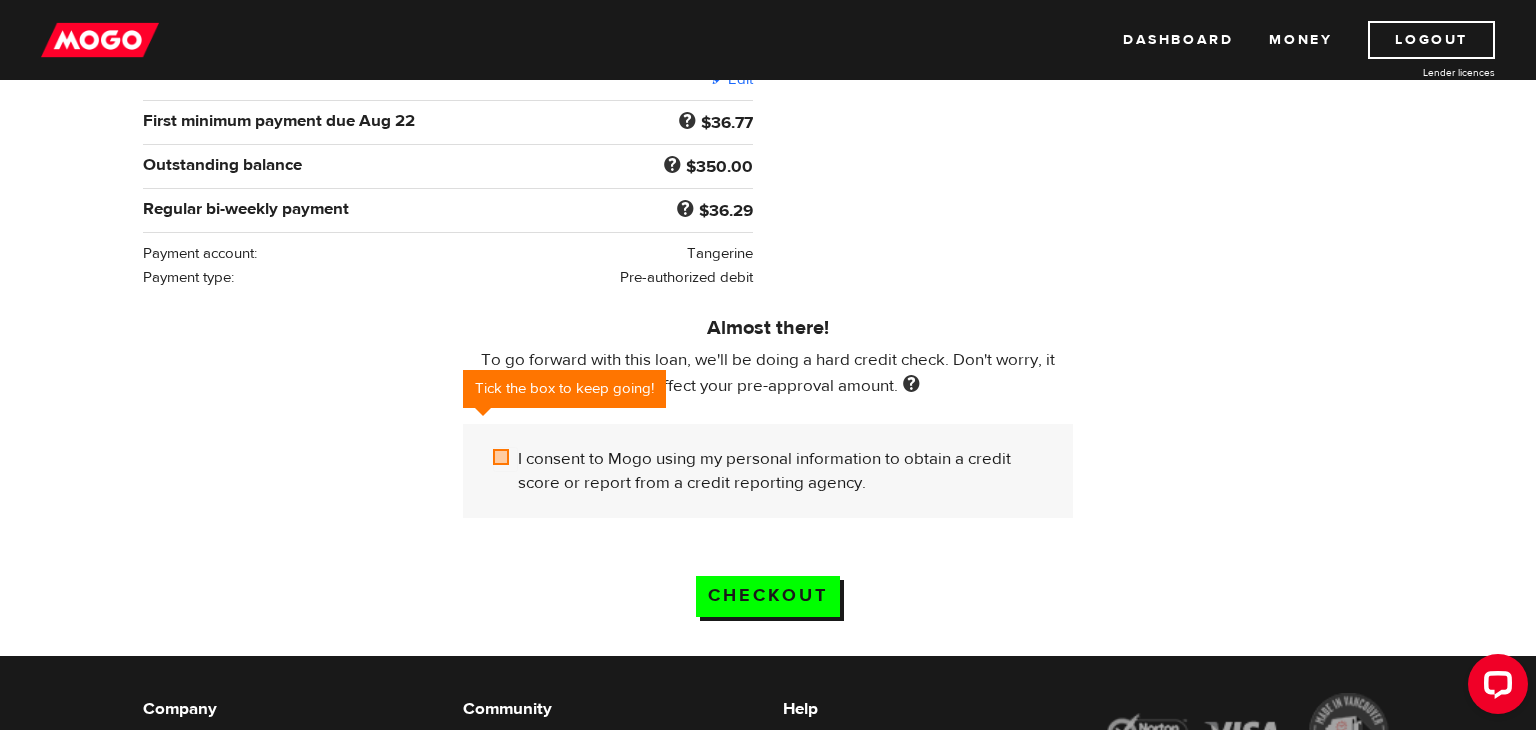 click on "I consent to Mogo using my personal information to obtain a credit score or report from a credit reporting agency." at bounding box center [768, 471] 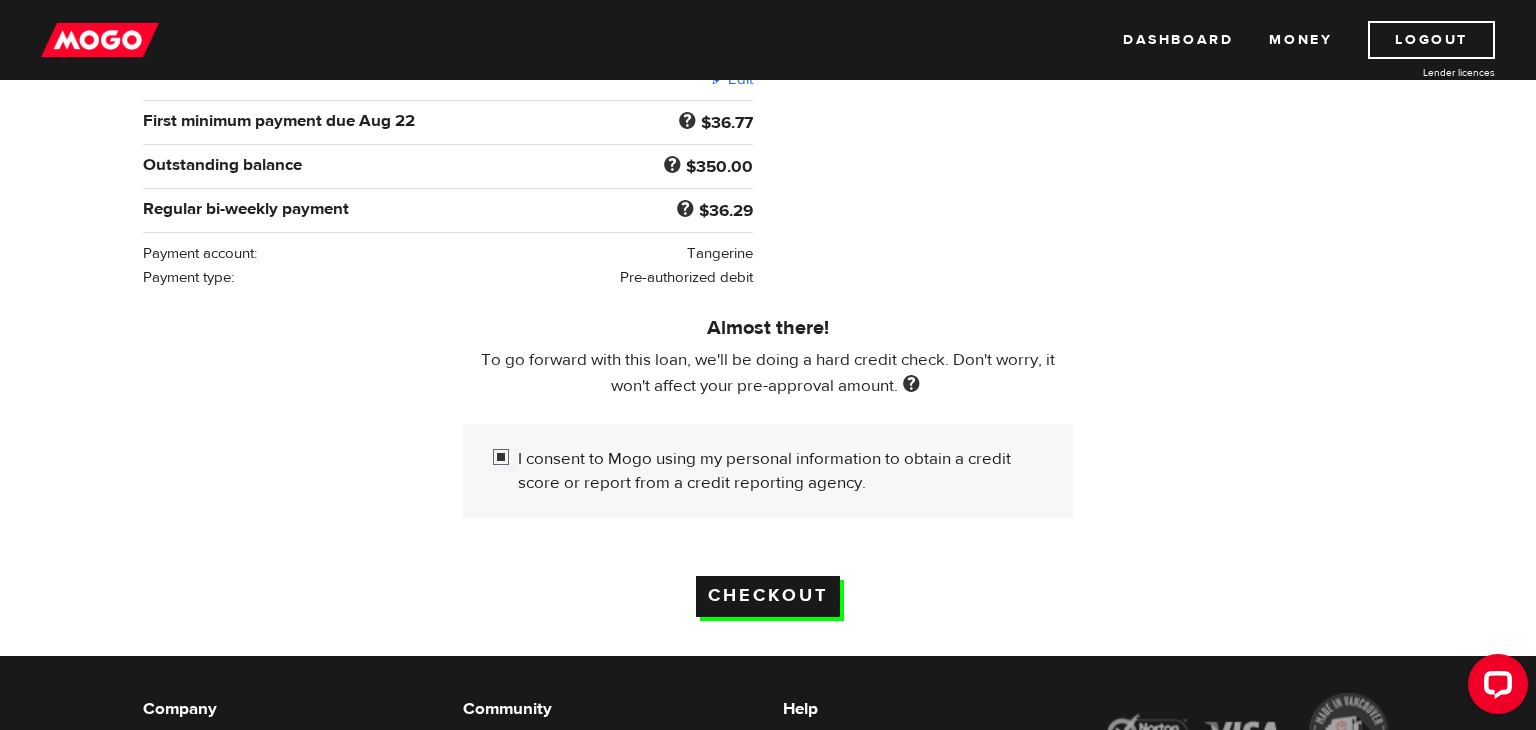 click on "Checkout" at bounding box center (768, 596) 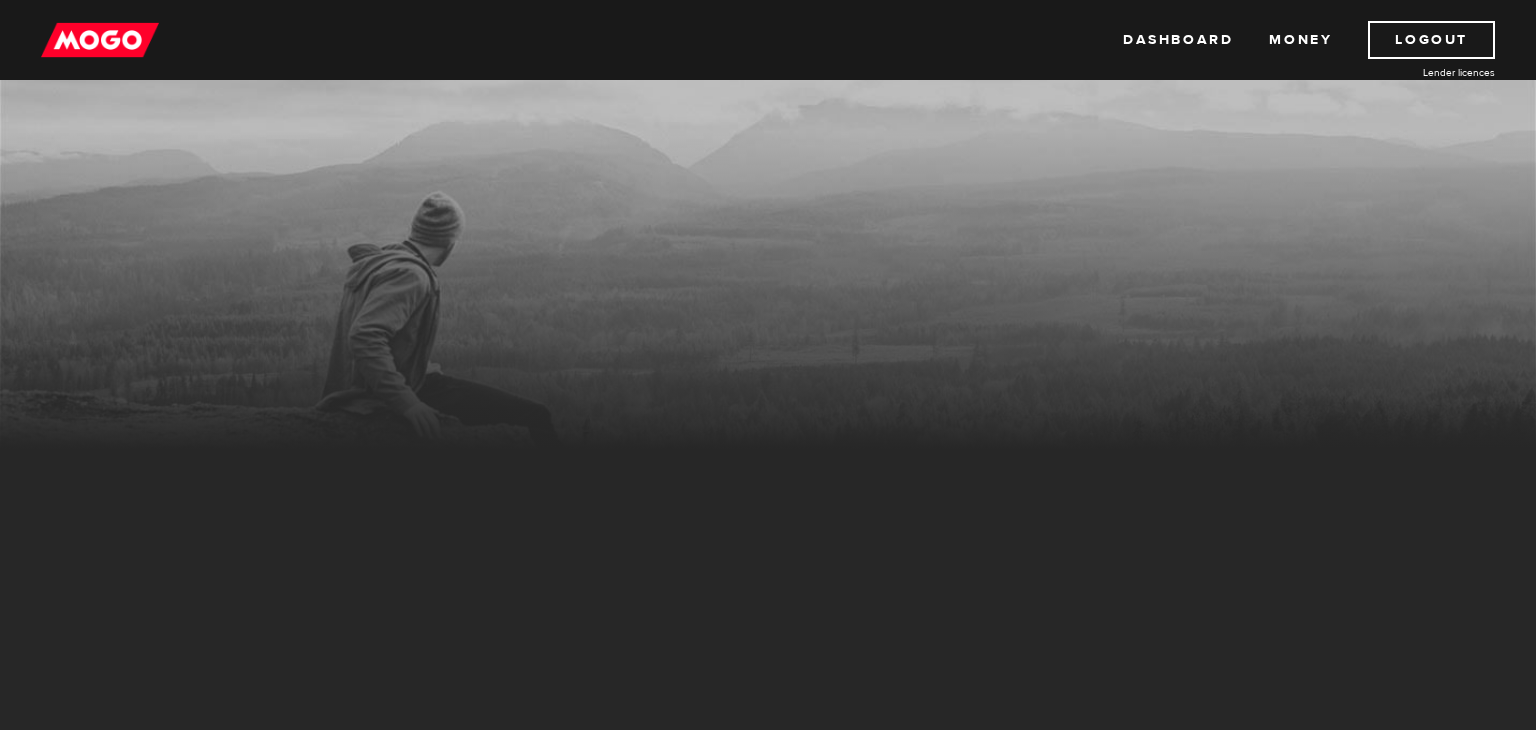 scroll, scrollTop: 0, scrollLeft: 0, axis: both 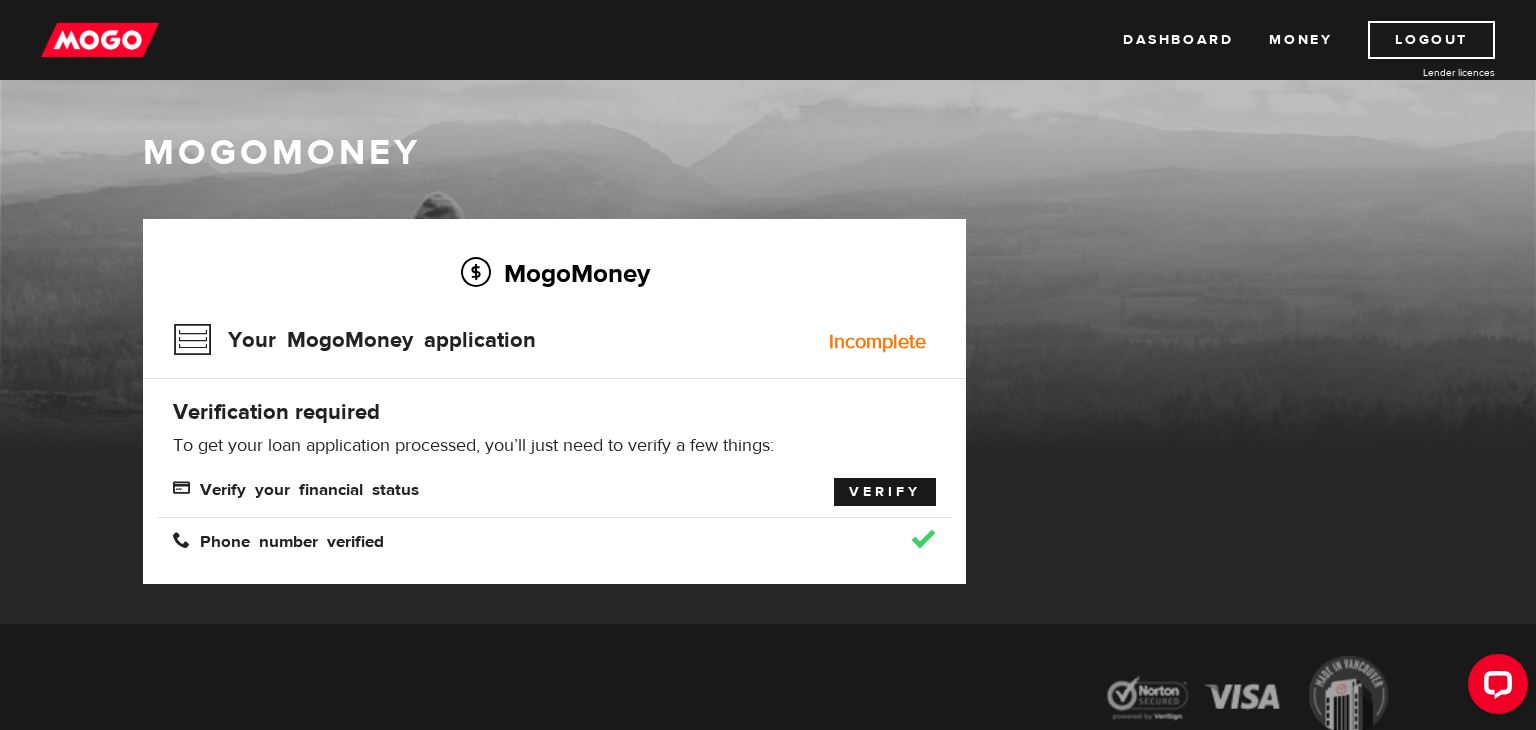 click on "Verify" at bounding box center (885, 492) 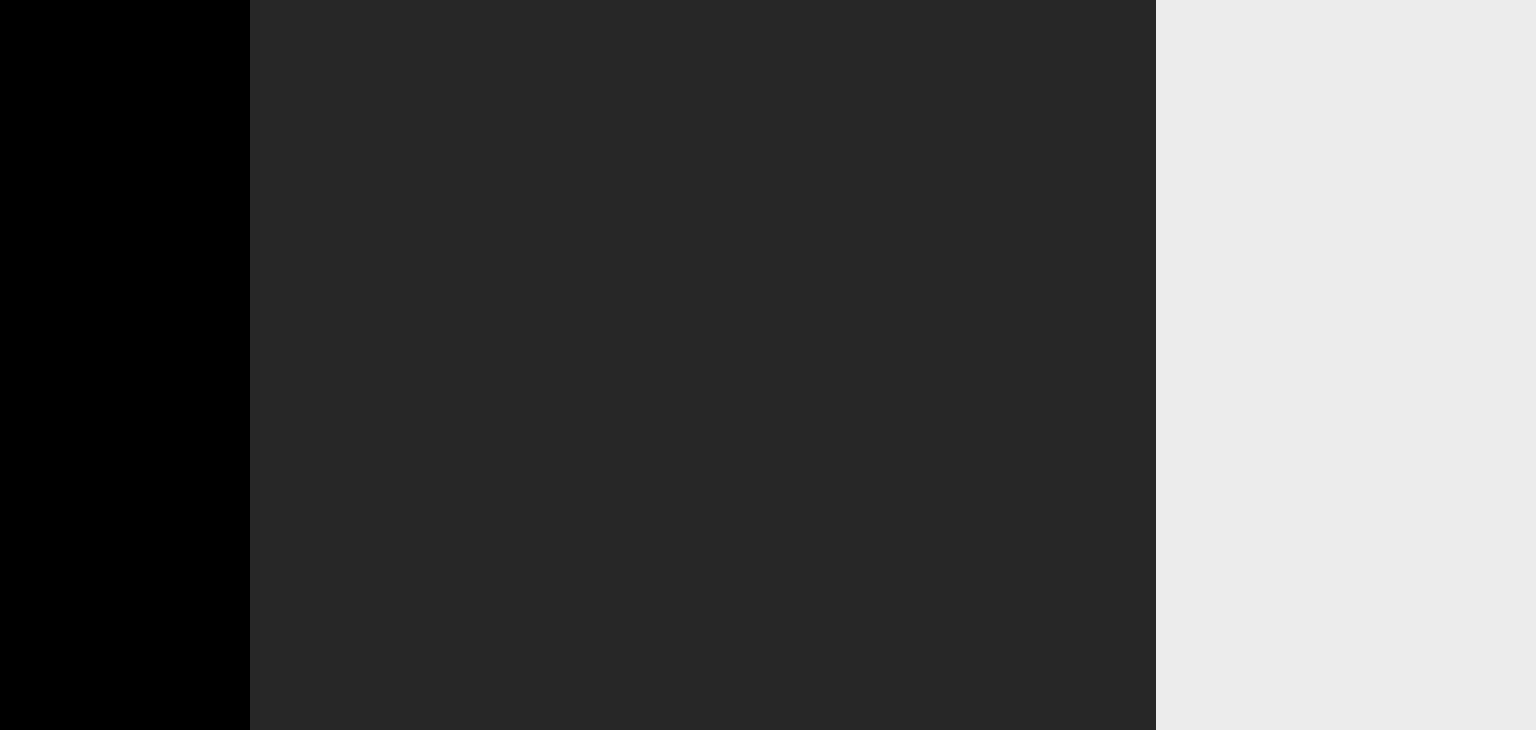 scroll, scrollTop: 0, scrollLeft: 0, axis: both 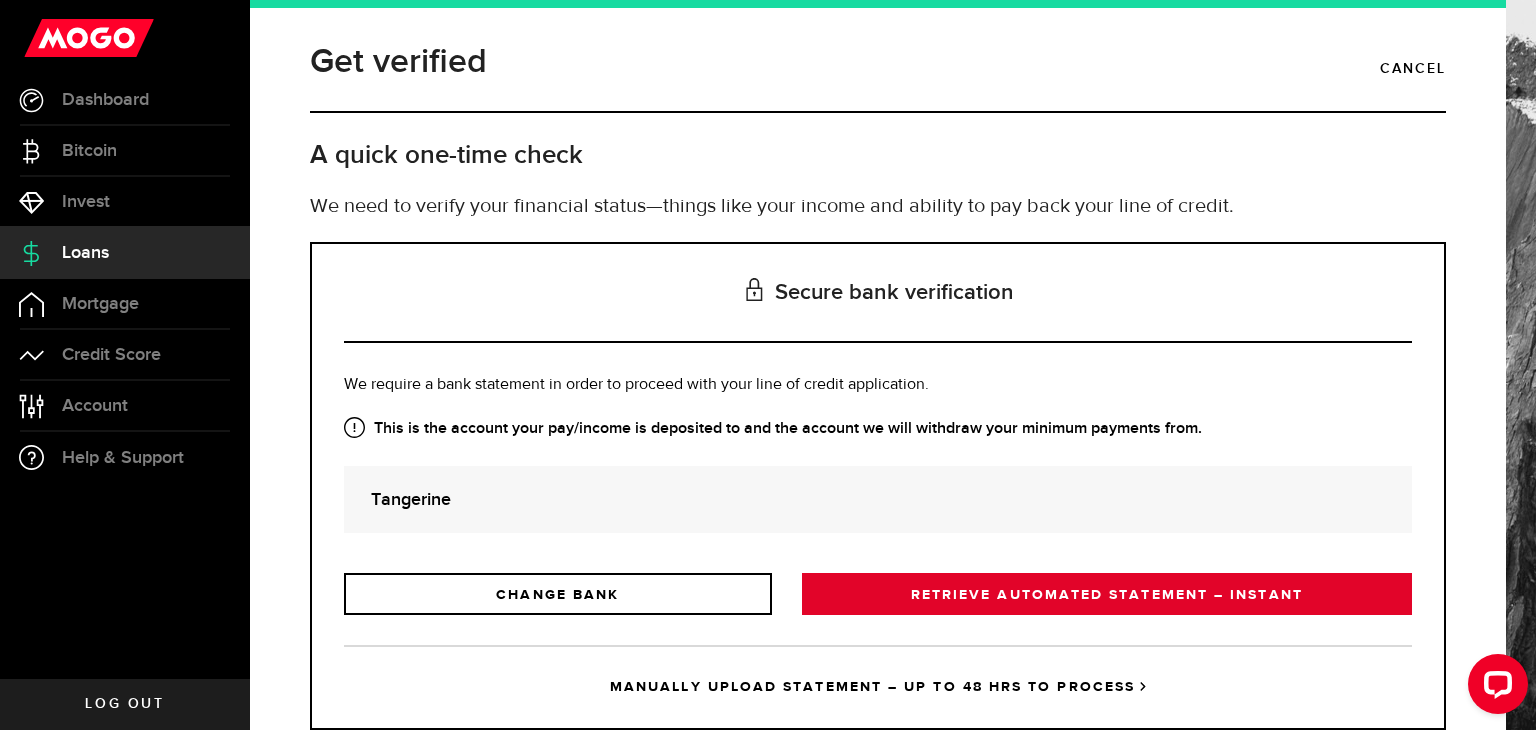click on "RETRIEVE AUTOMATED STATEMENT – INSTANT" at bounding box center [1107, 594] 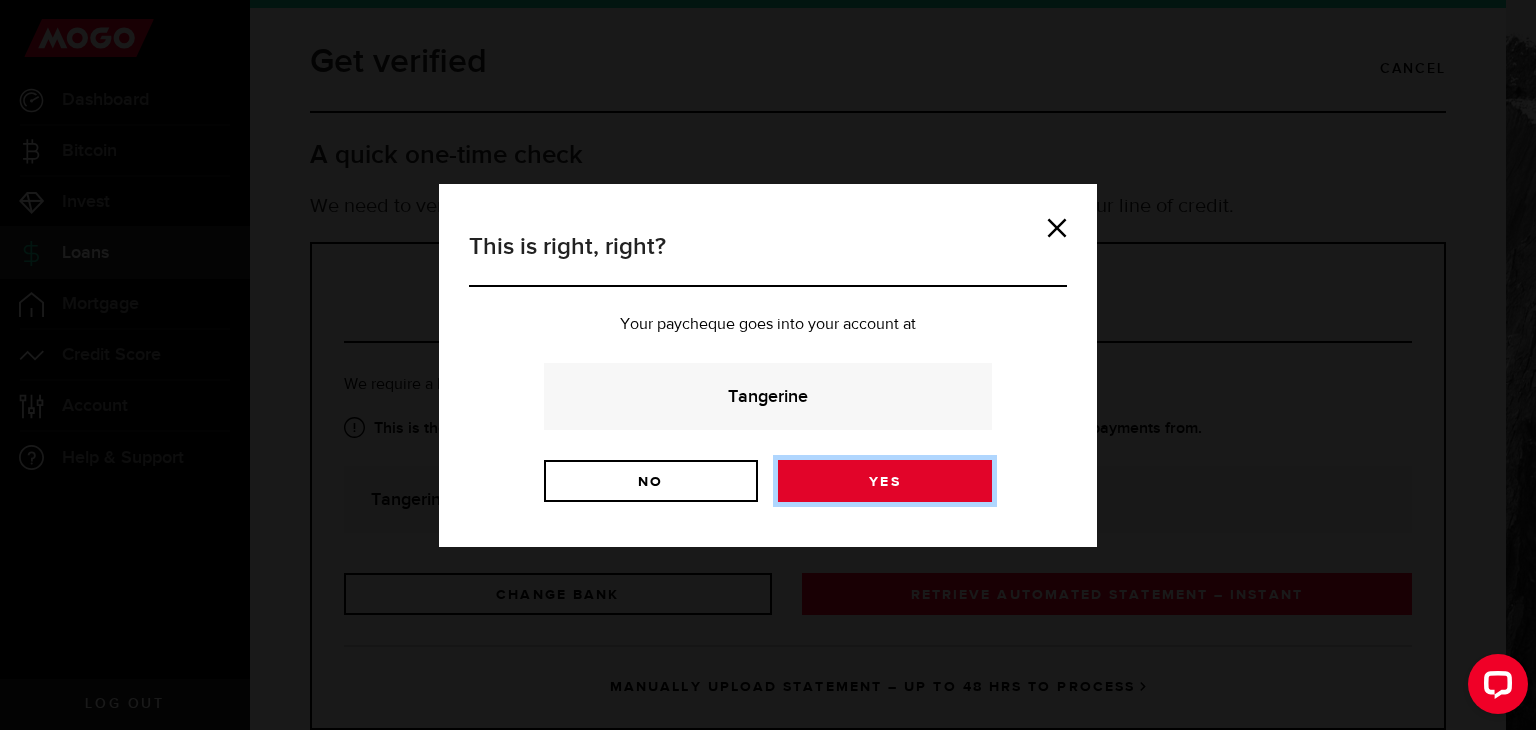 click on "Yes" at bounding box center (885, 481) 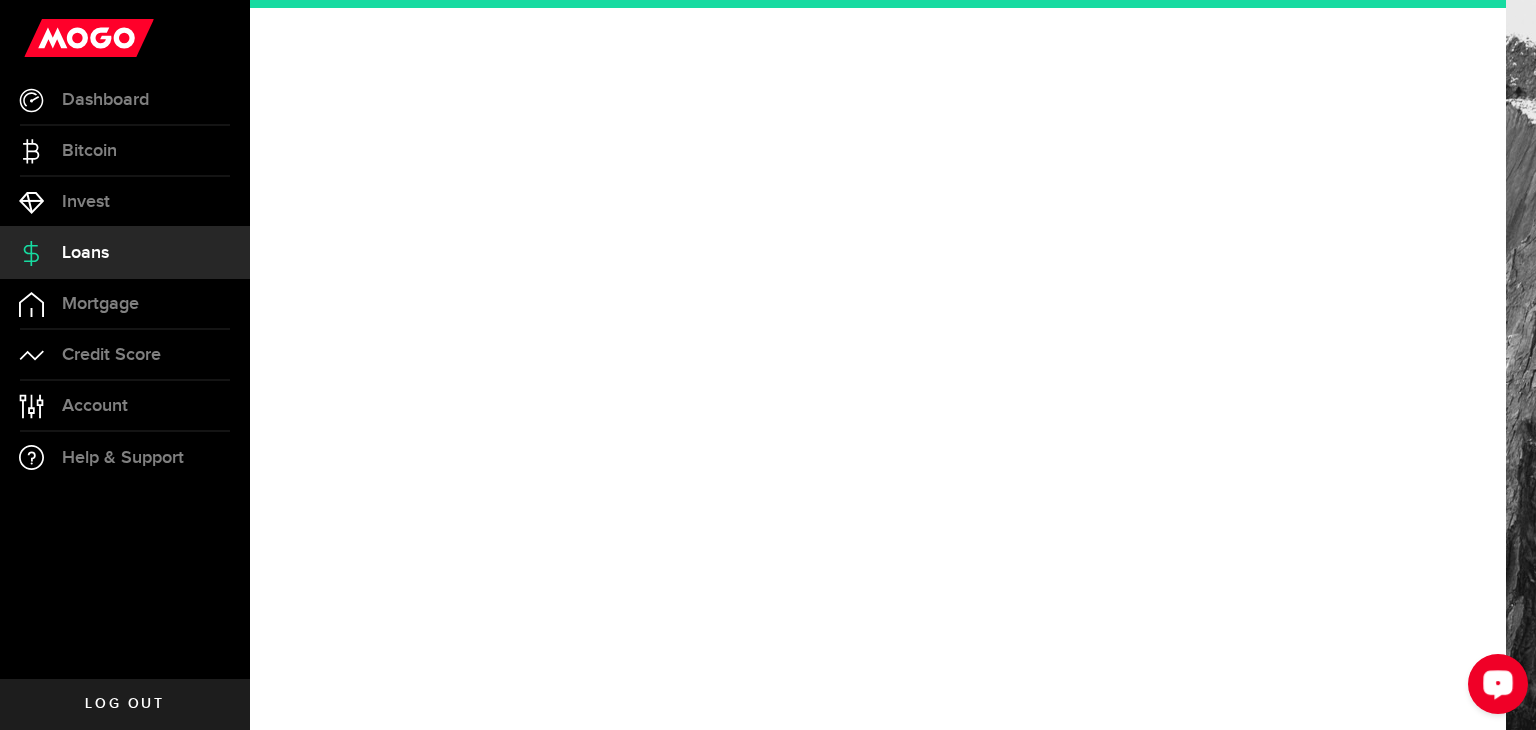 click 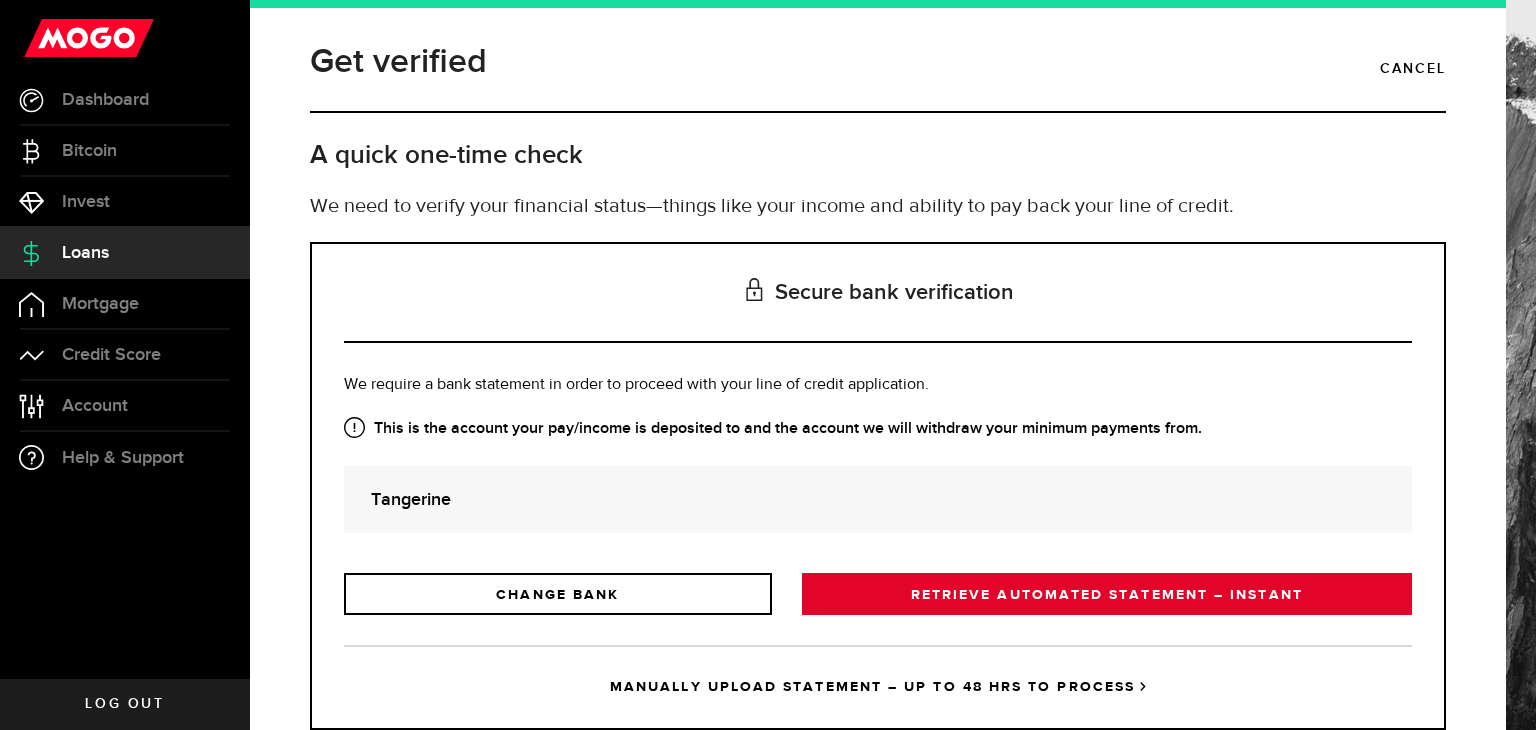 click on "RETRIEVE AUTOMATED STATEMENT – INSTANT" at bounding box center [1107, 594] 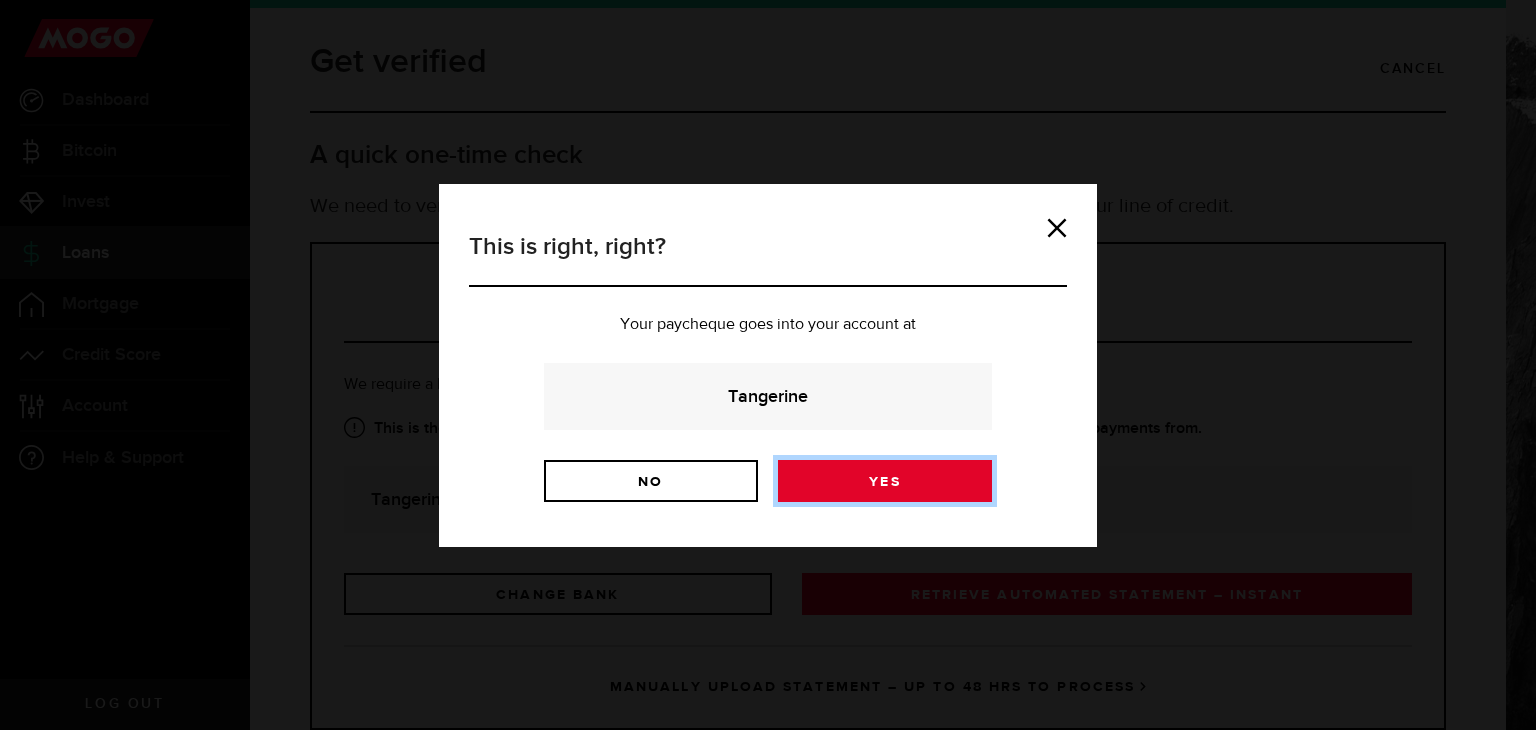 click on "Yes" at bounding box center [885, 481] 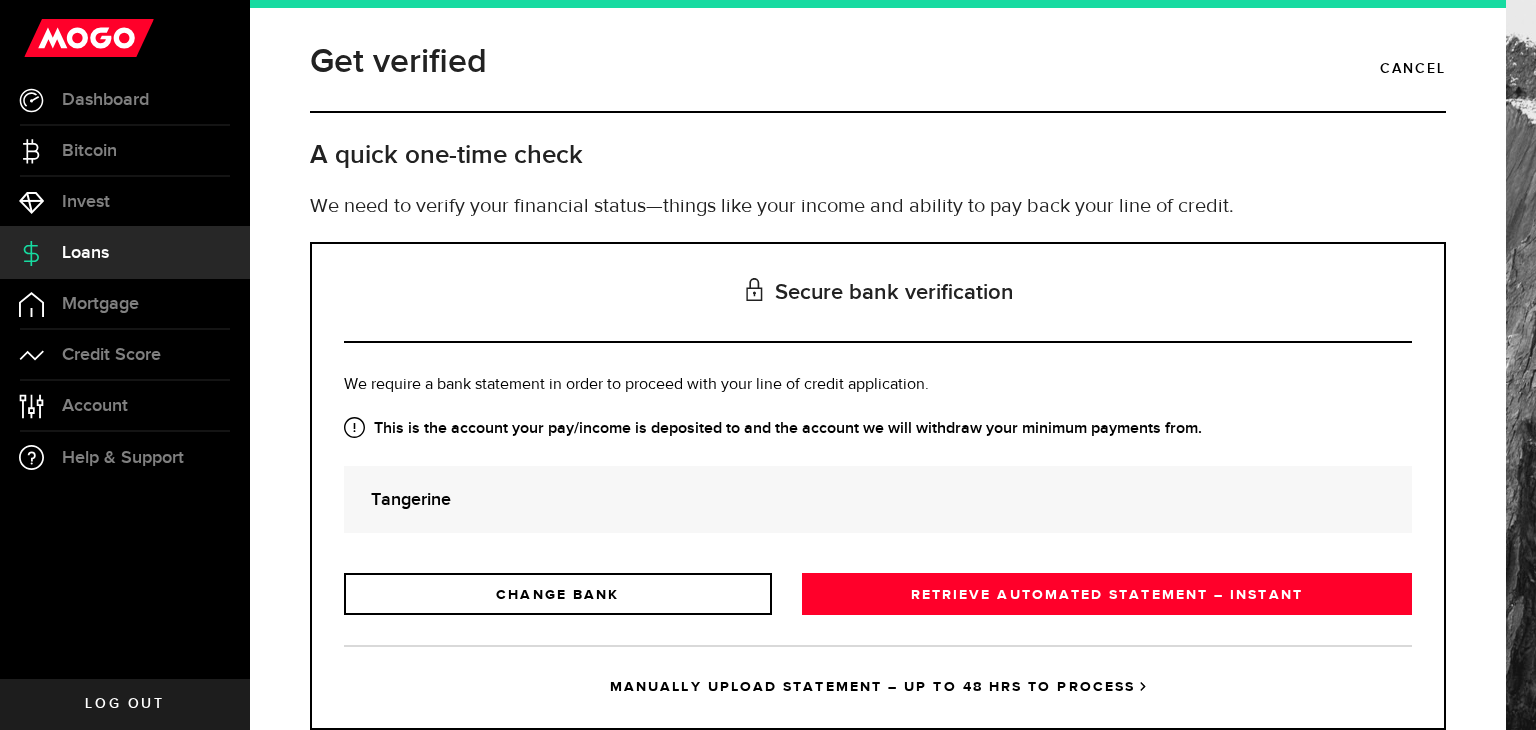 click on "Get verified Cancel" at bounding box center (878, 74) 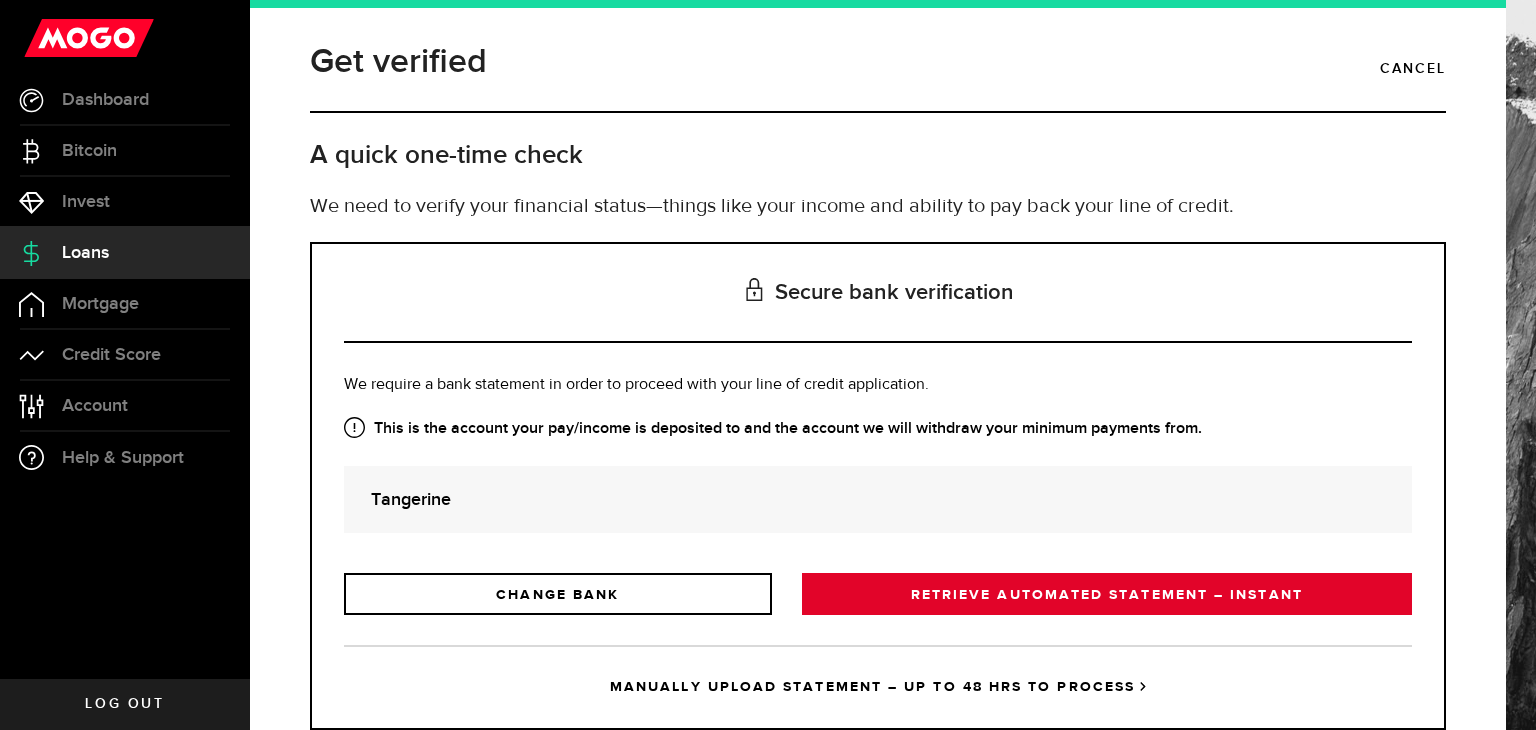 click on "RETRIEVE AUTOMATED STATEMENT – INSTANT" at bounding box center [1107, 594] 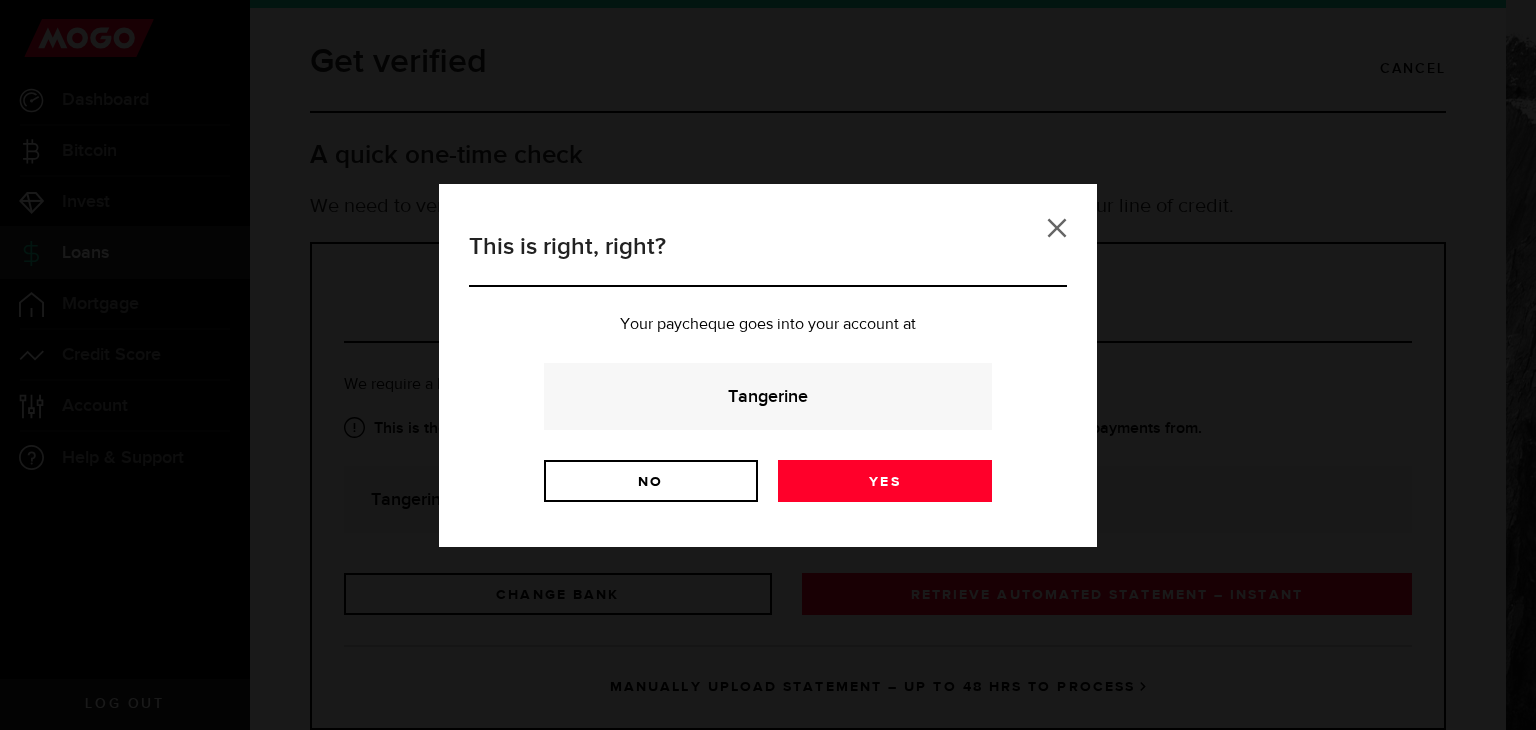 click at bounding box center (1057, 228) 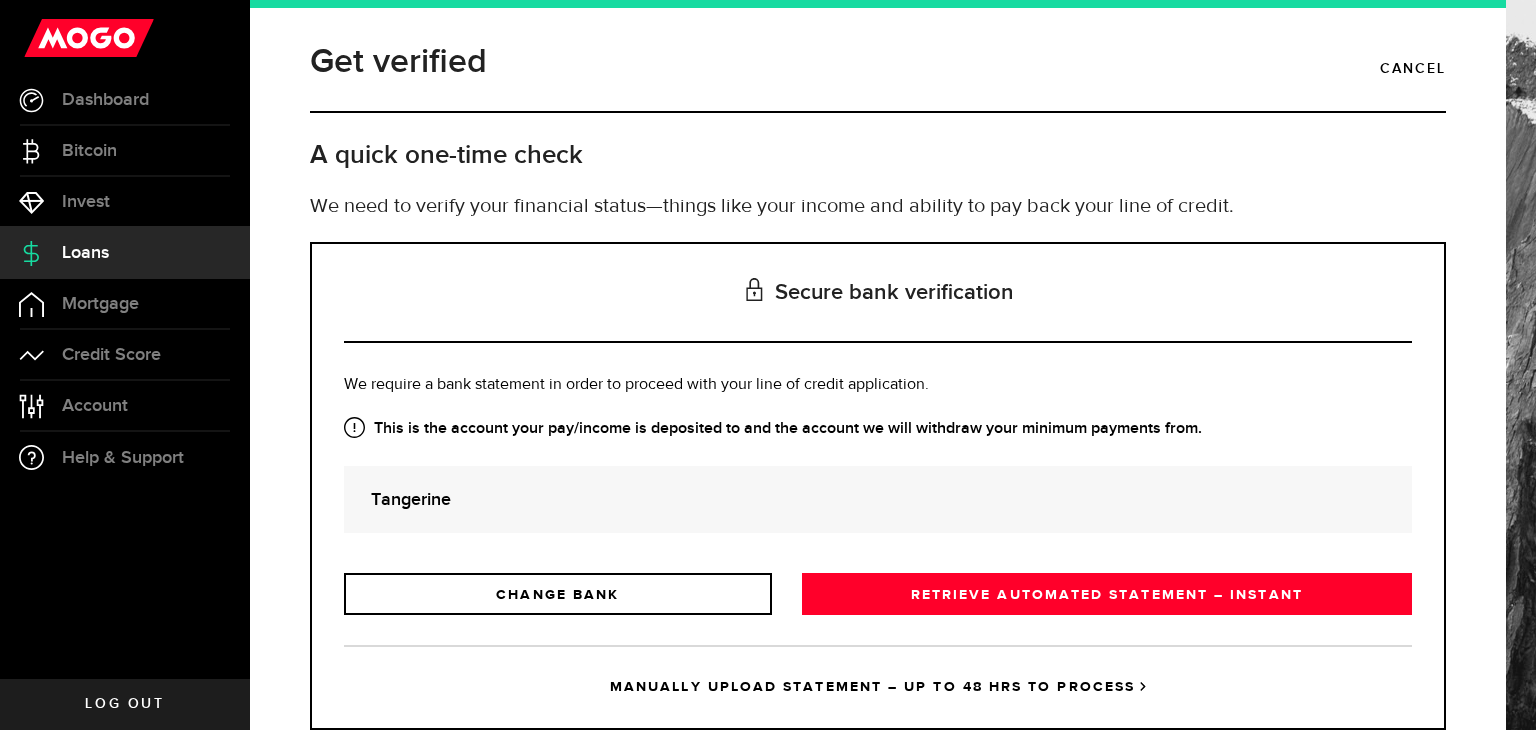 click on "Get verified Cancel" at bounding box center [878, 74] 